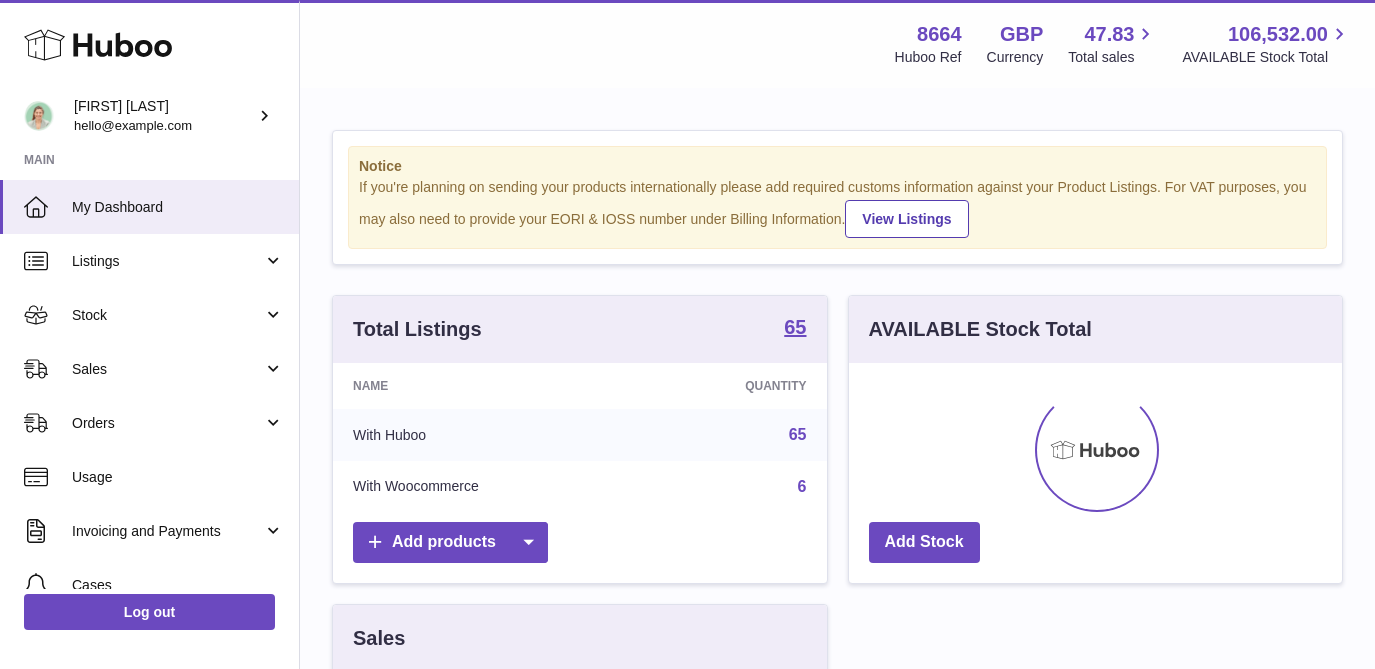scroll, scrollTop: 0, scrollLeft: 0, axis: both 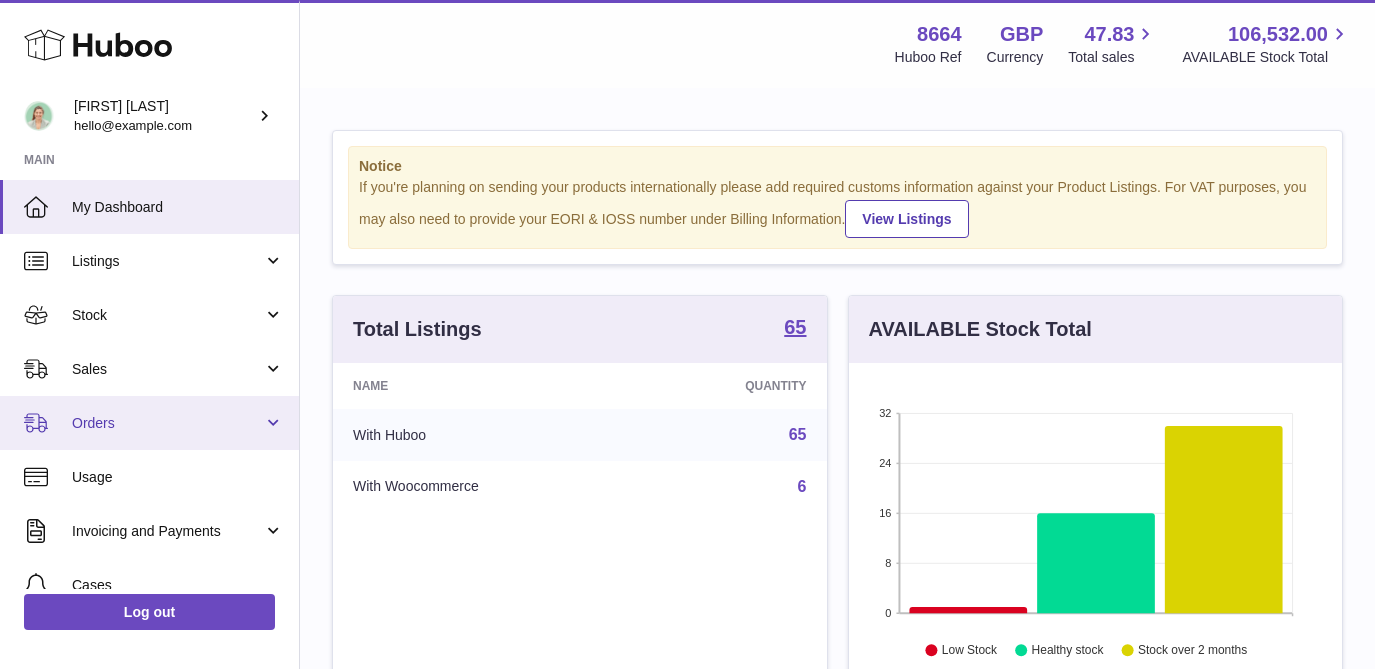 click on "Orders" at bounding box center [149, 423] 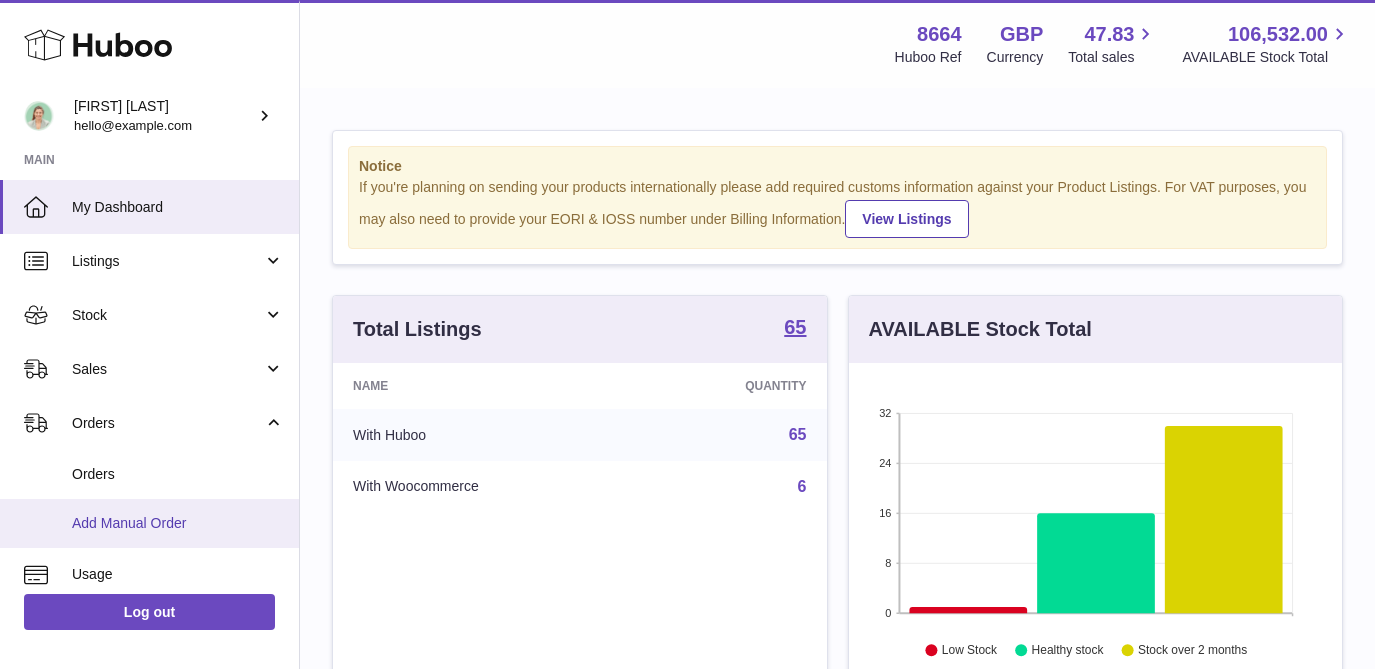 click on "Add Manual Order" at bounding box center (178, 523) 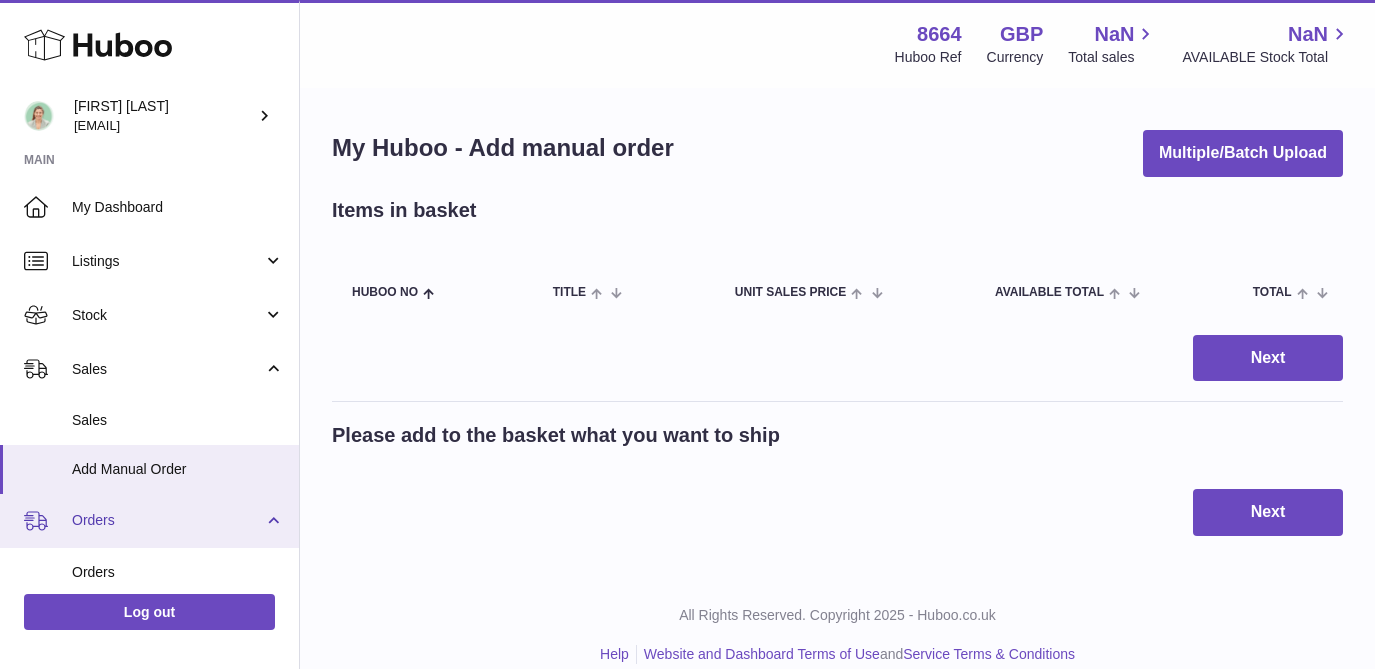 scroll, scrollTop: 0, scrollLeft: 0, axis: both 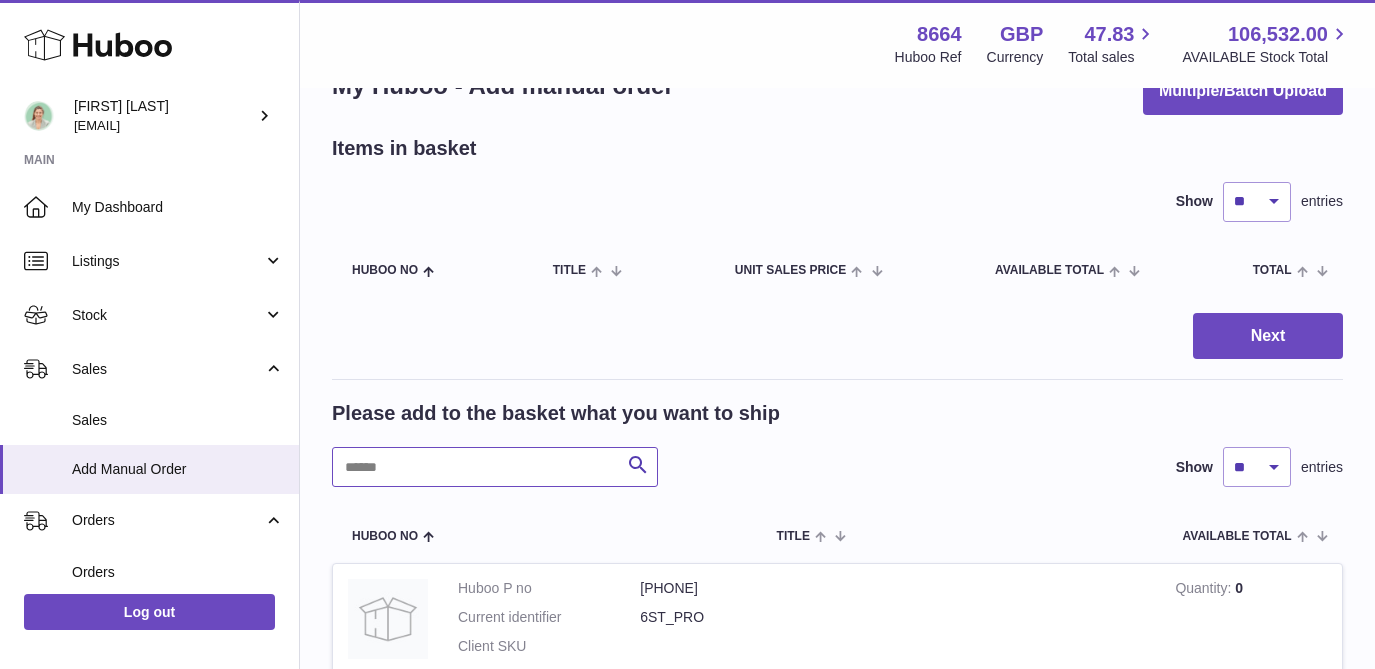 click at bounding box center [495, 467] 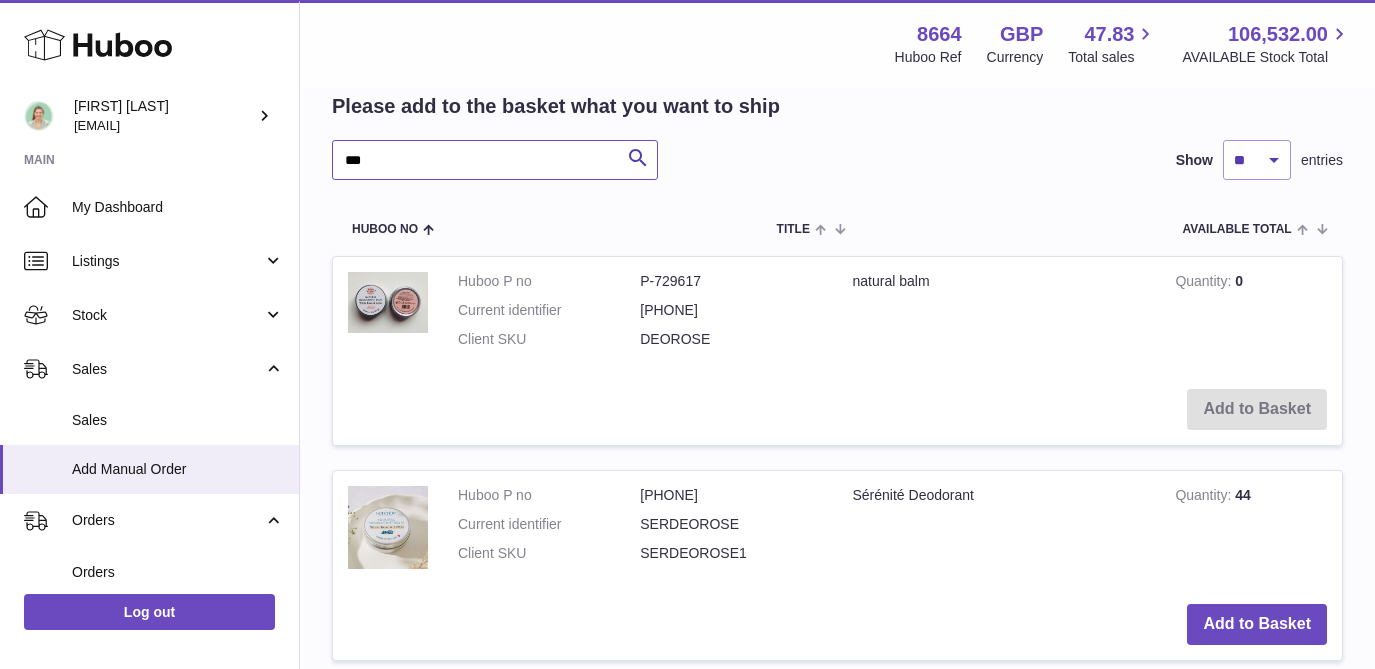 scroll, scrollTop: 380, scrollLeft: 0, axis: vertical 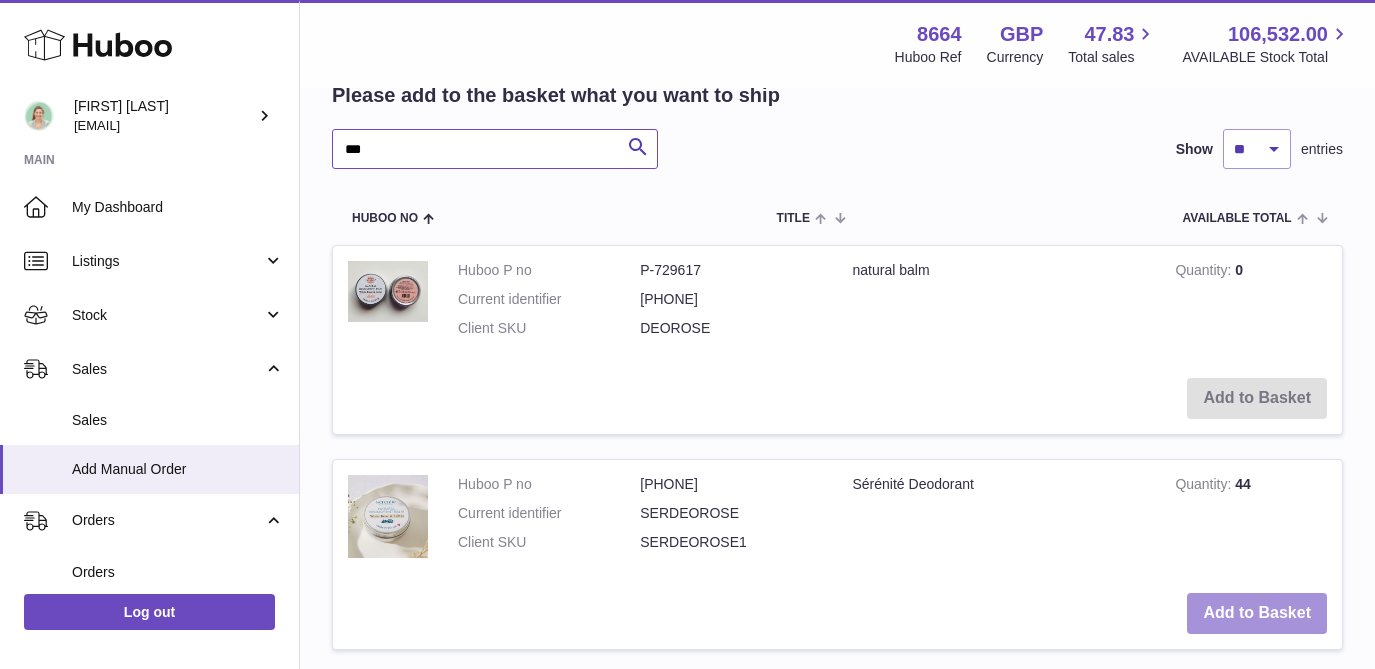 type on "***" 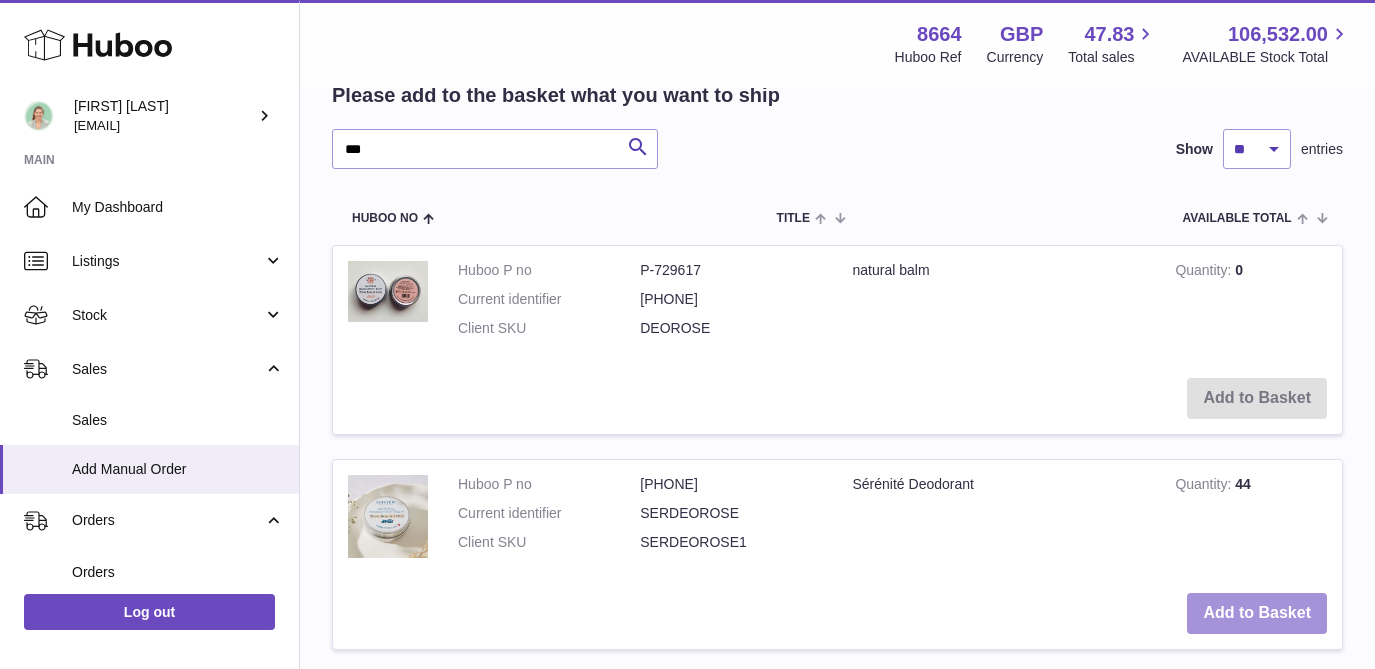 click on "Add to Basket" at bounding box center (1257, 613) 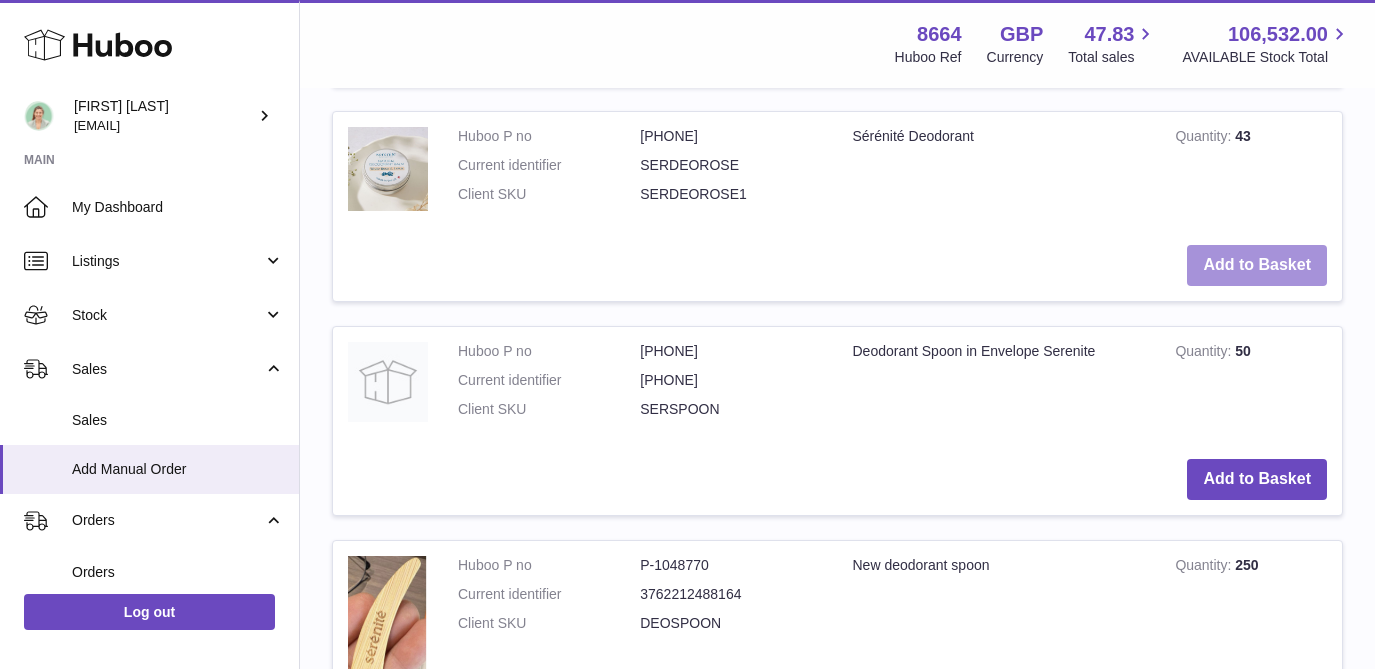 scroll, scrollTop: 1303, scrollLeft: 0, axis: vertical 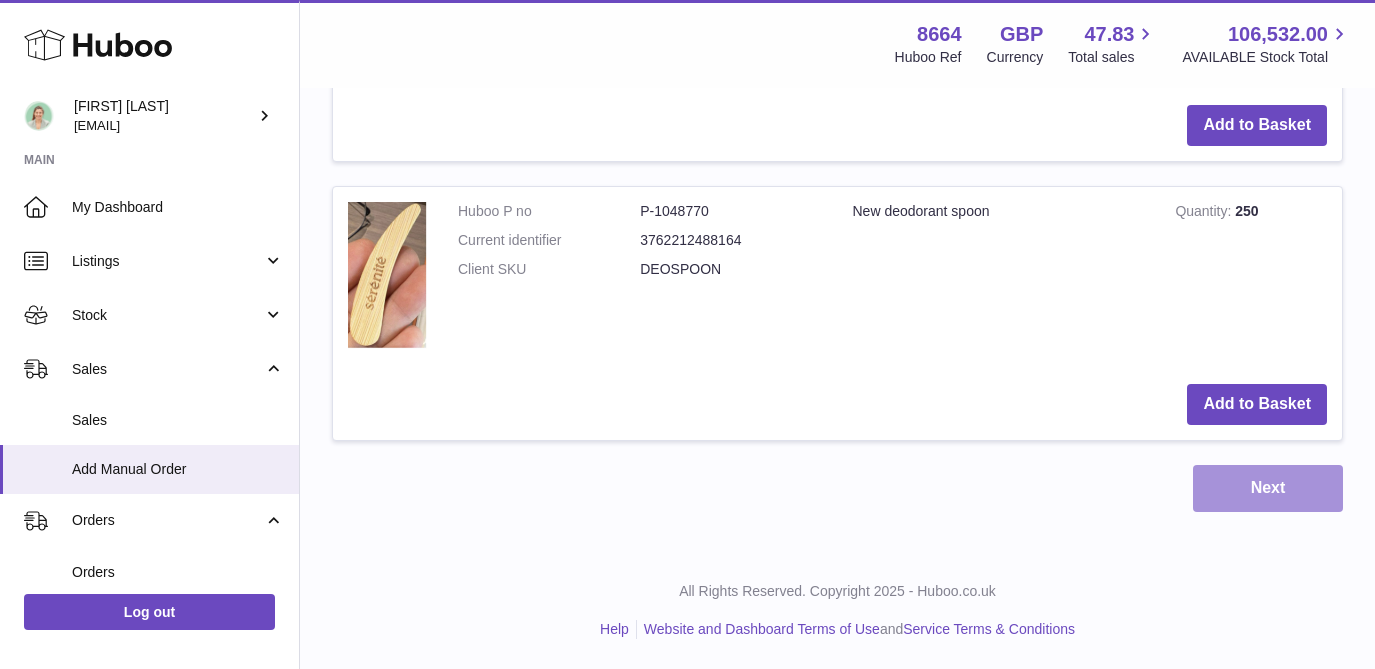 click on "Next" at bounding box center (1268, 488) 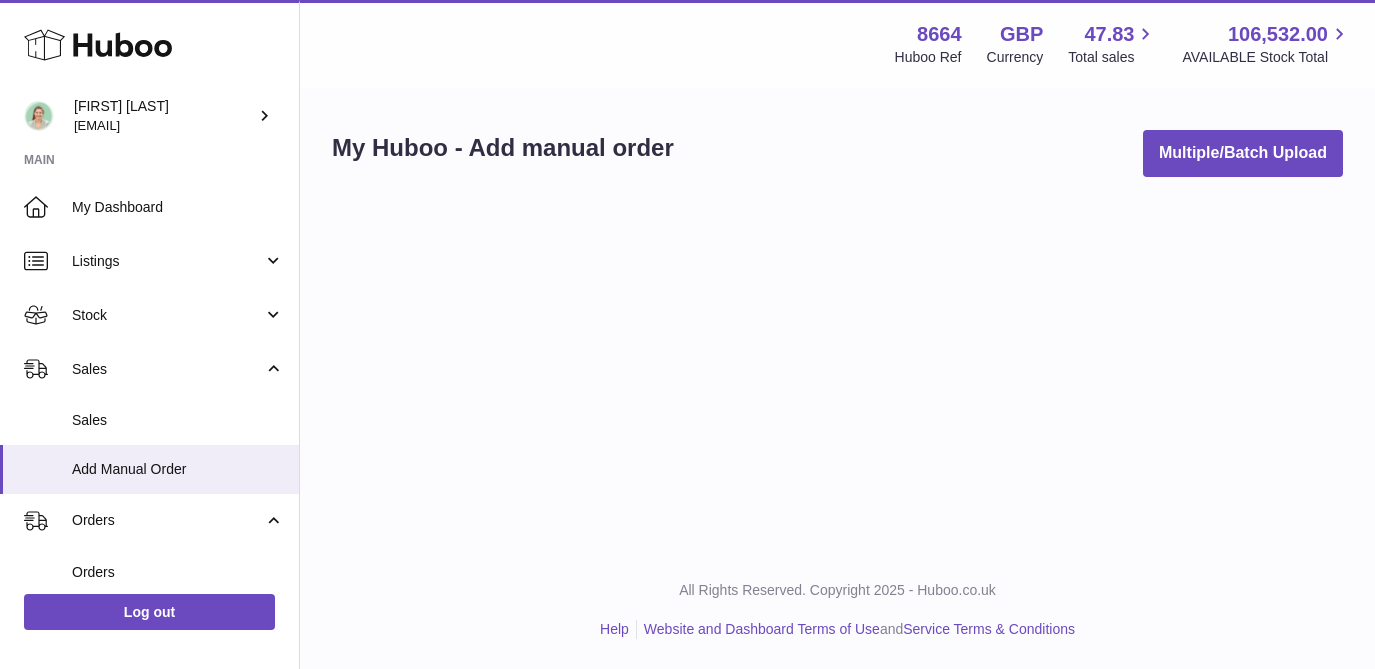 scroll, scrollTop: 0, scrollLeft: 0, axis: both 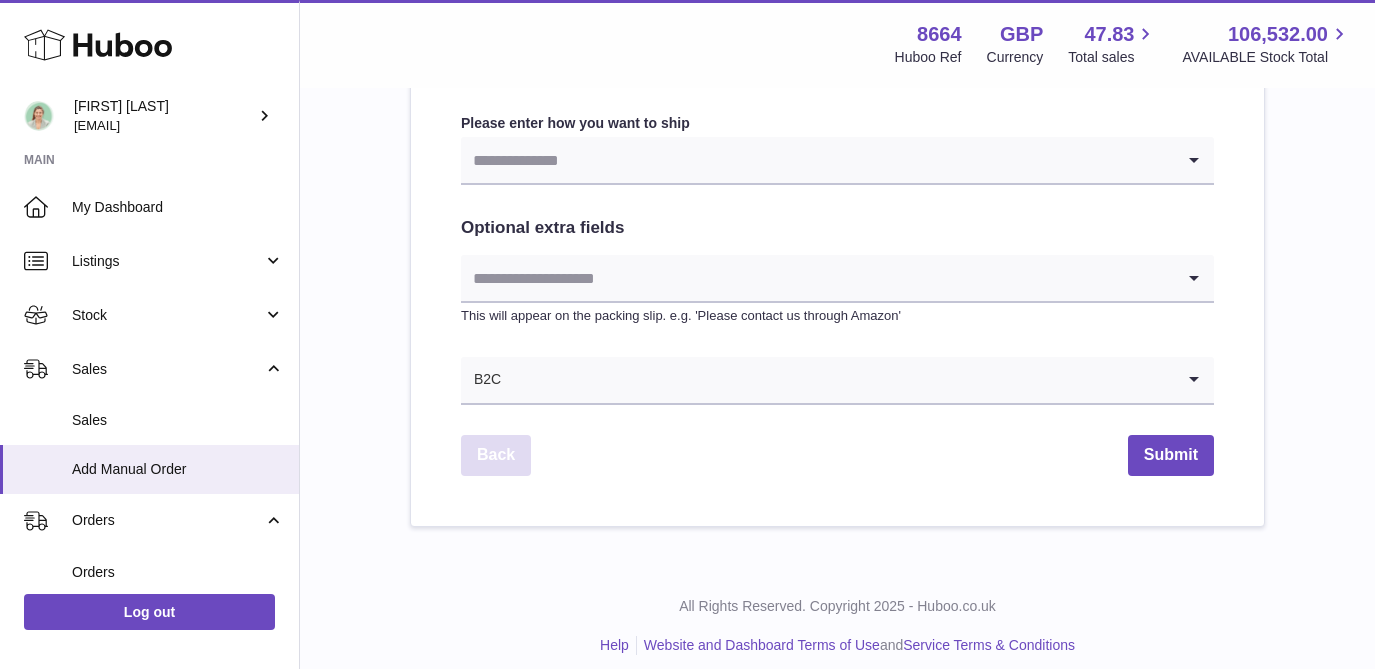 click on "Back" at bounding box center [496, 455] 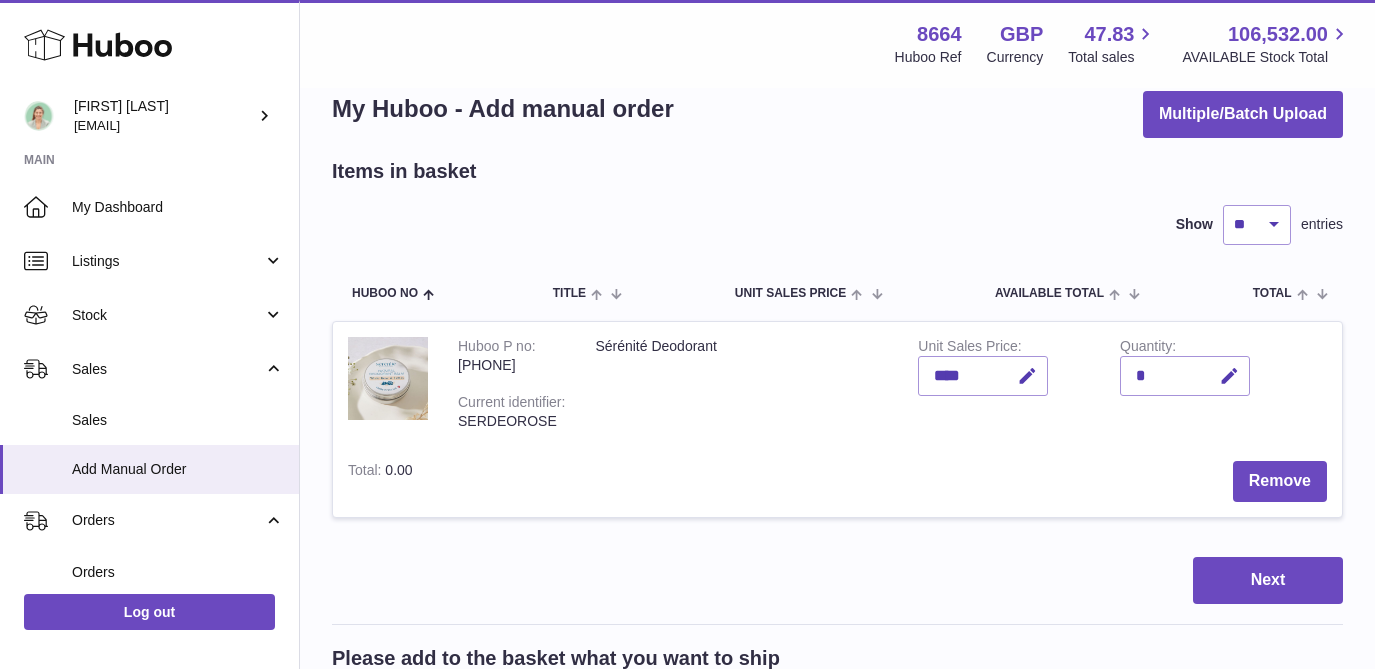 scroll, scrollTop: 0, scrollLeft: 0, axis: both 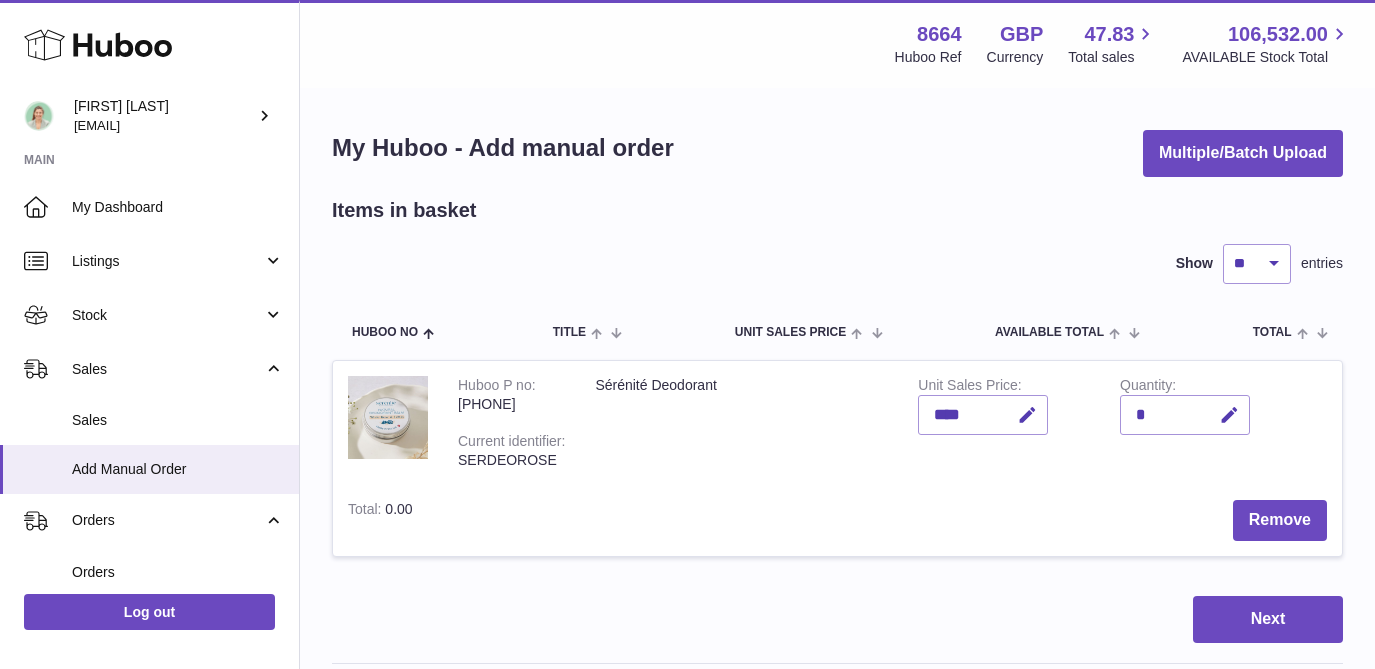 click on "*" at bounding box center [1185, 415] 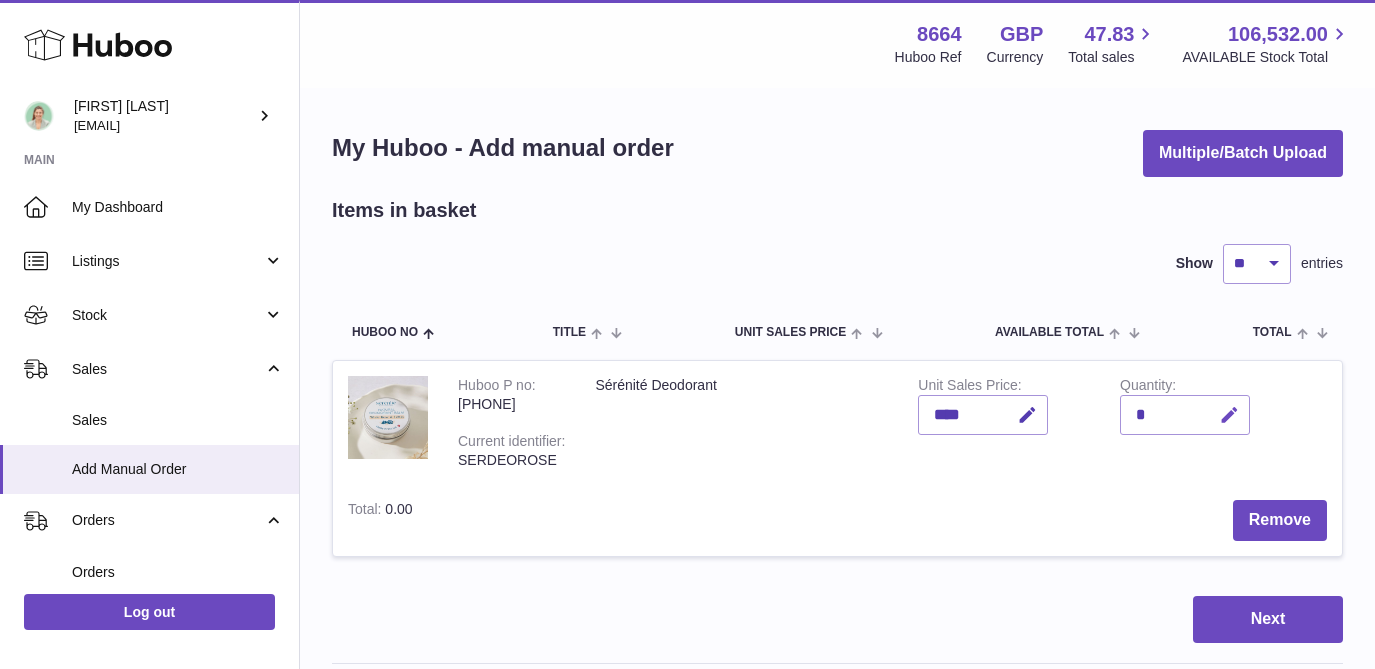 click at bounding box center (1229, 415) 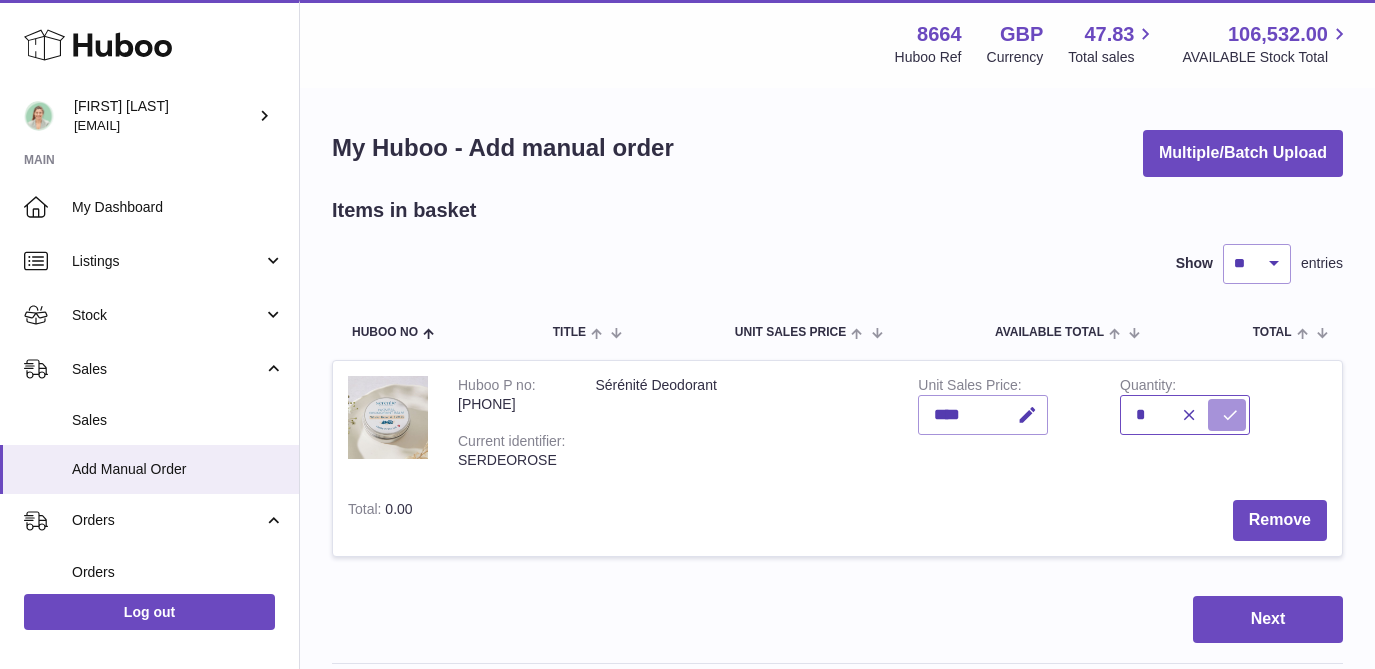 type on "*" 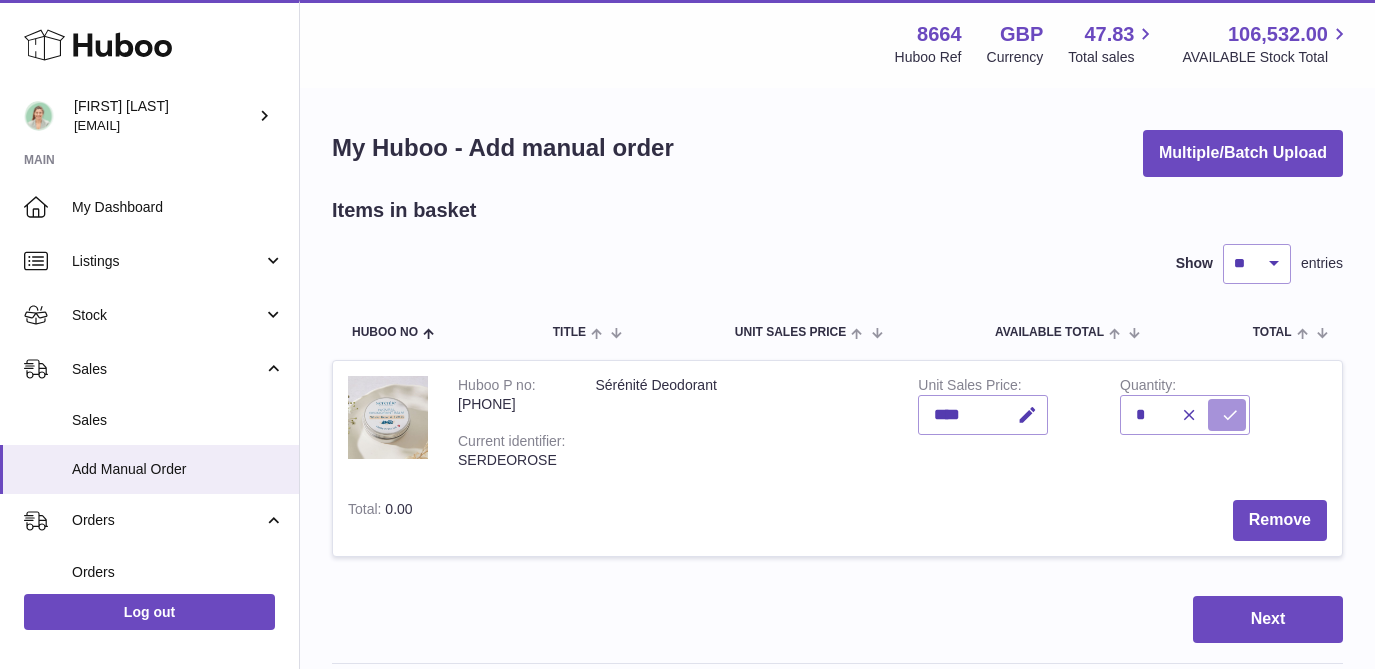 click at bounding box center (1230, 415) 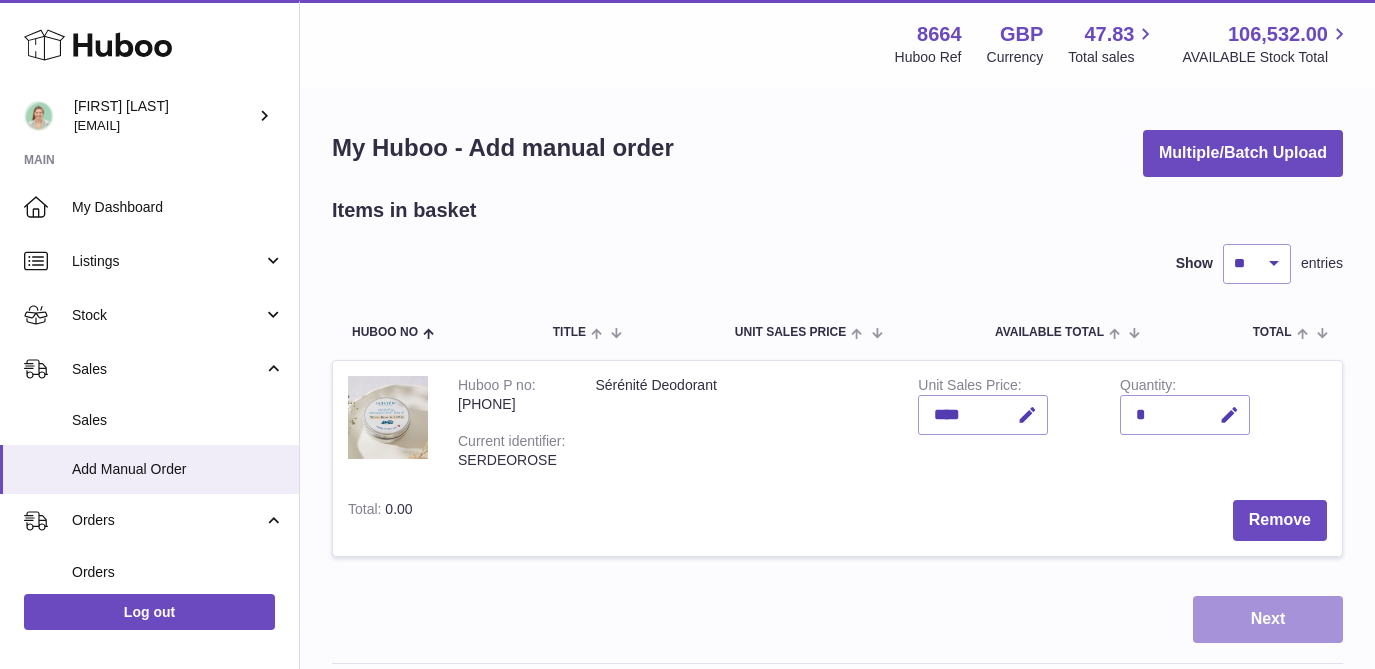 click on "Next" at bounding box center [1268, 619] 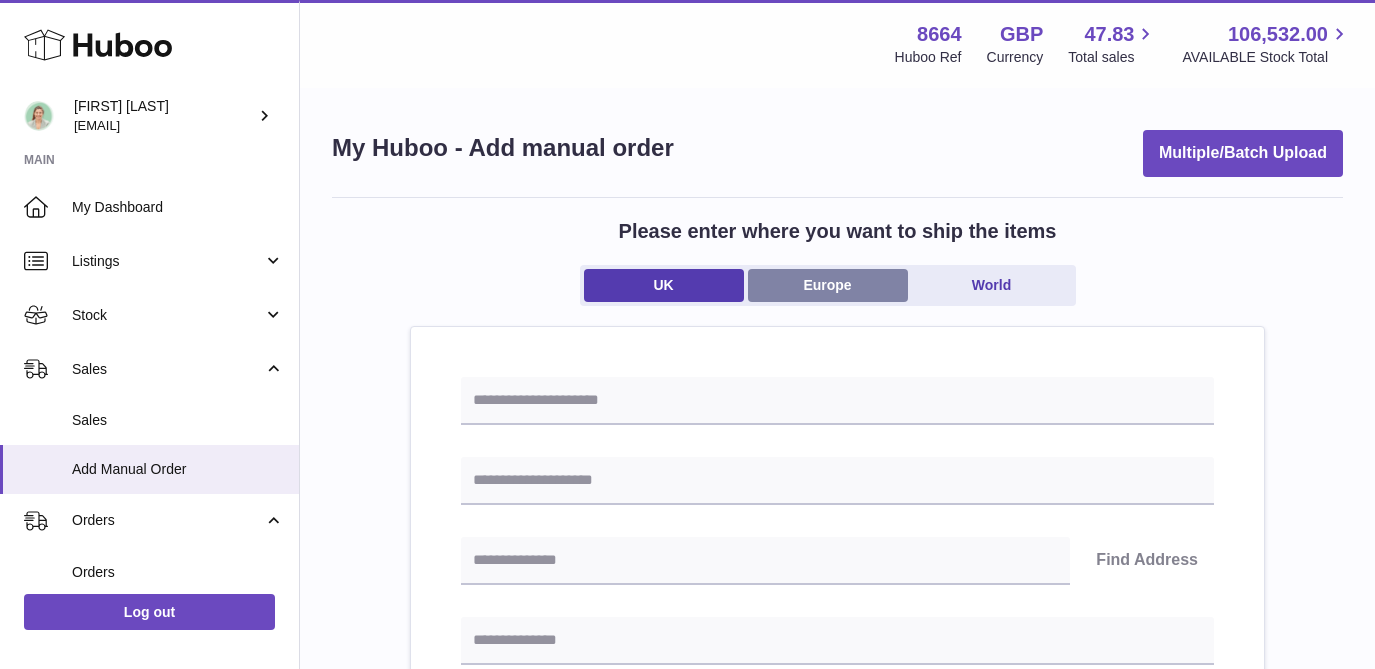 click on "Europe" at bounding box center (828, 285) 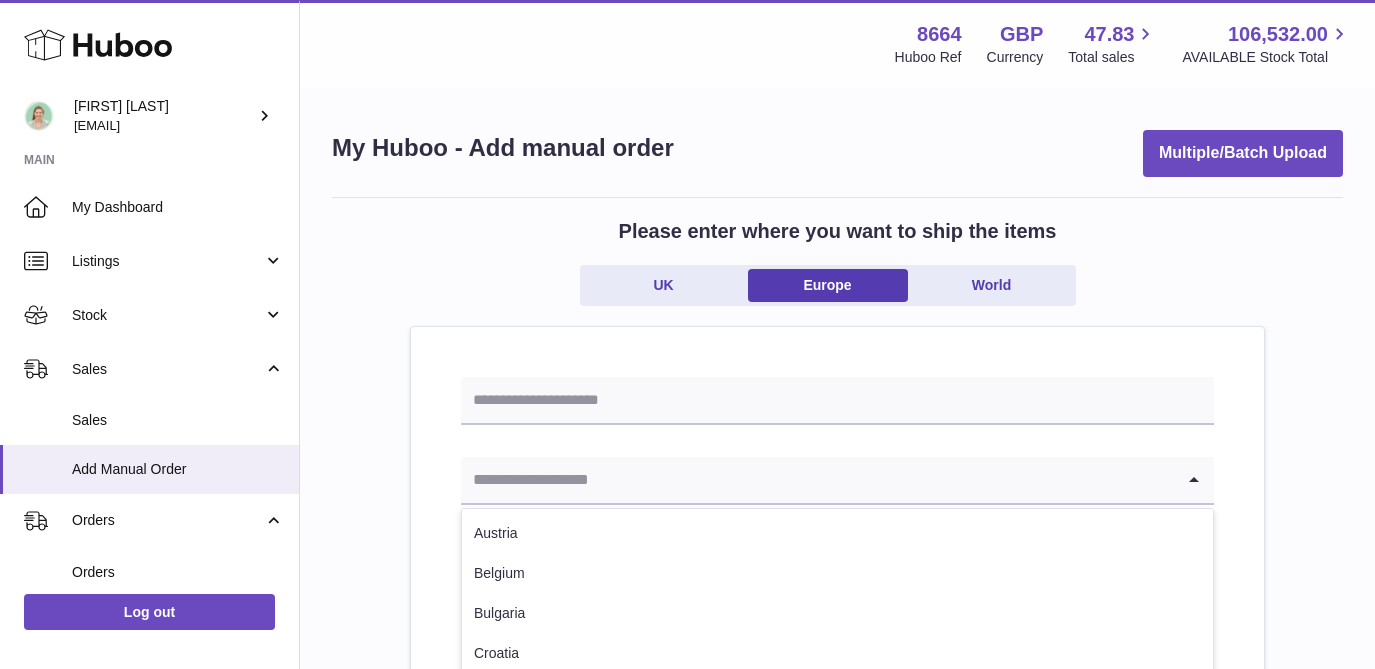 click at bounding box center (817, 480) 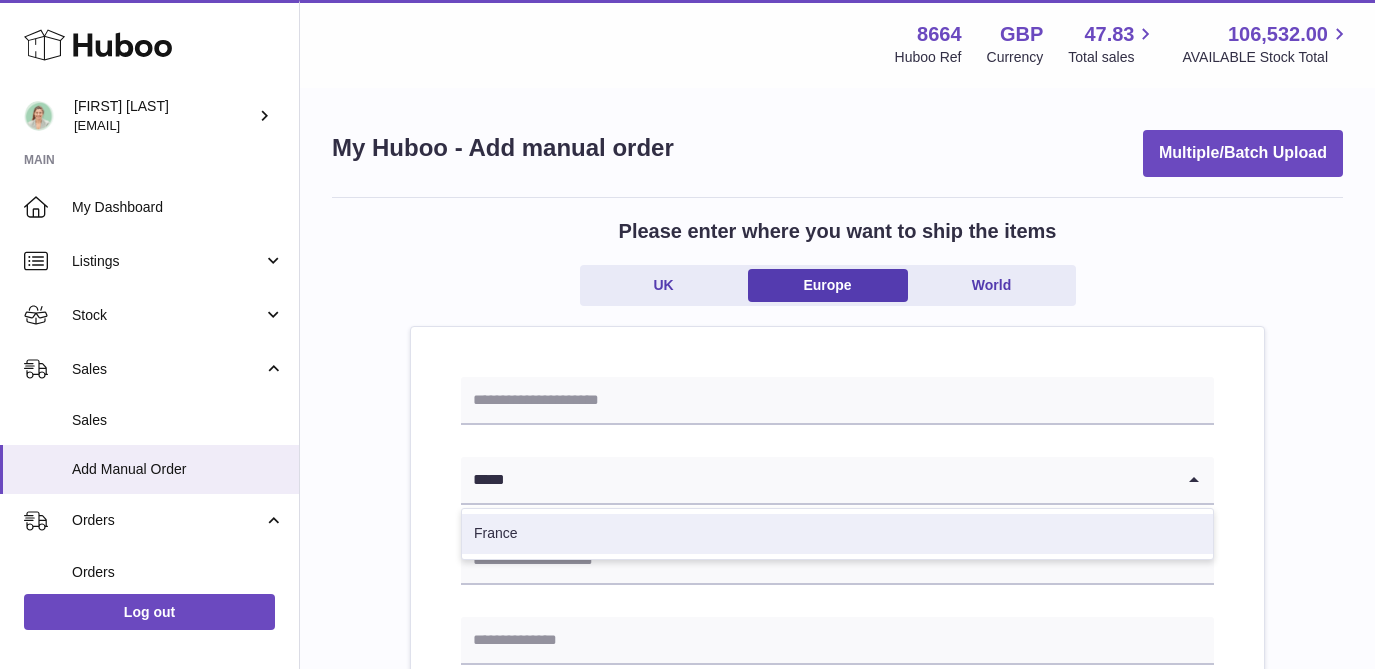 click on "France" at bounding box center (837, 534) 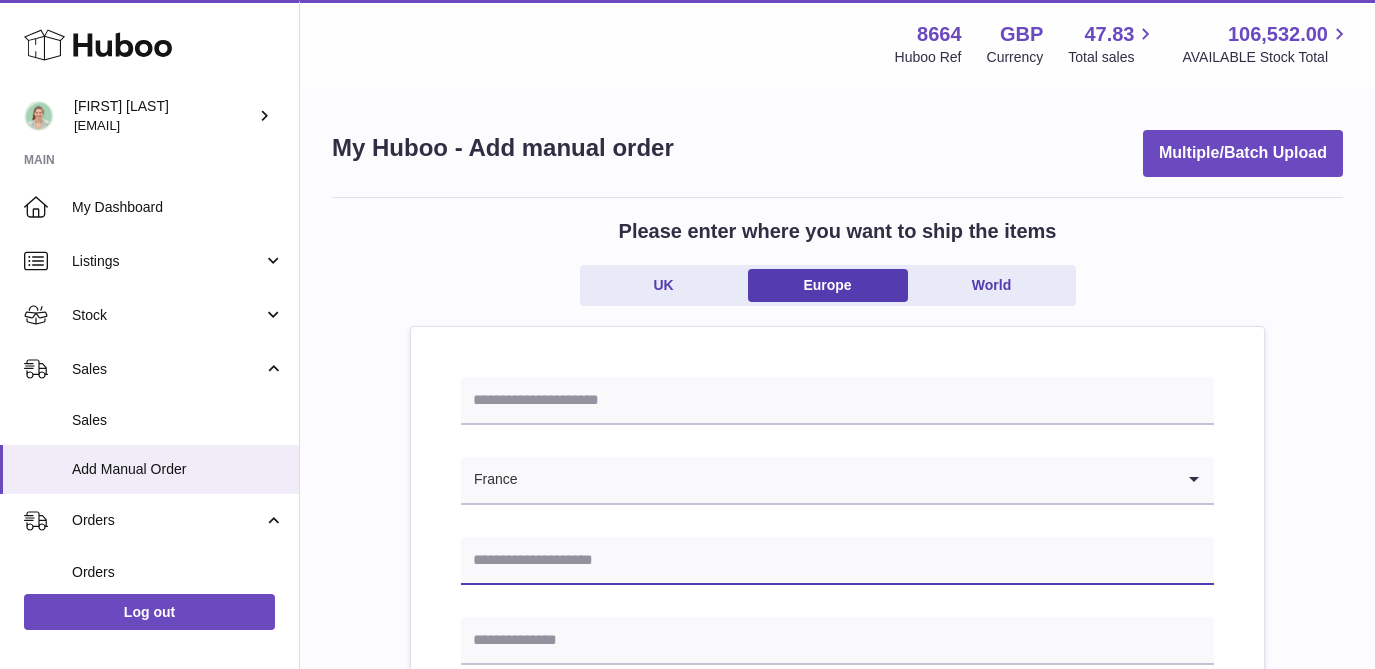 click at bounding box center [837, 561] 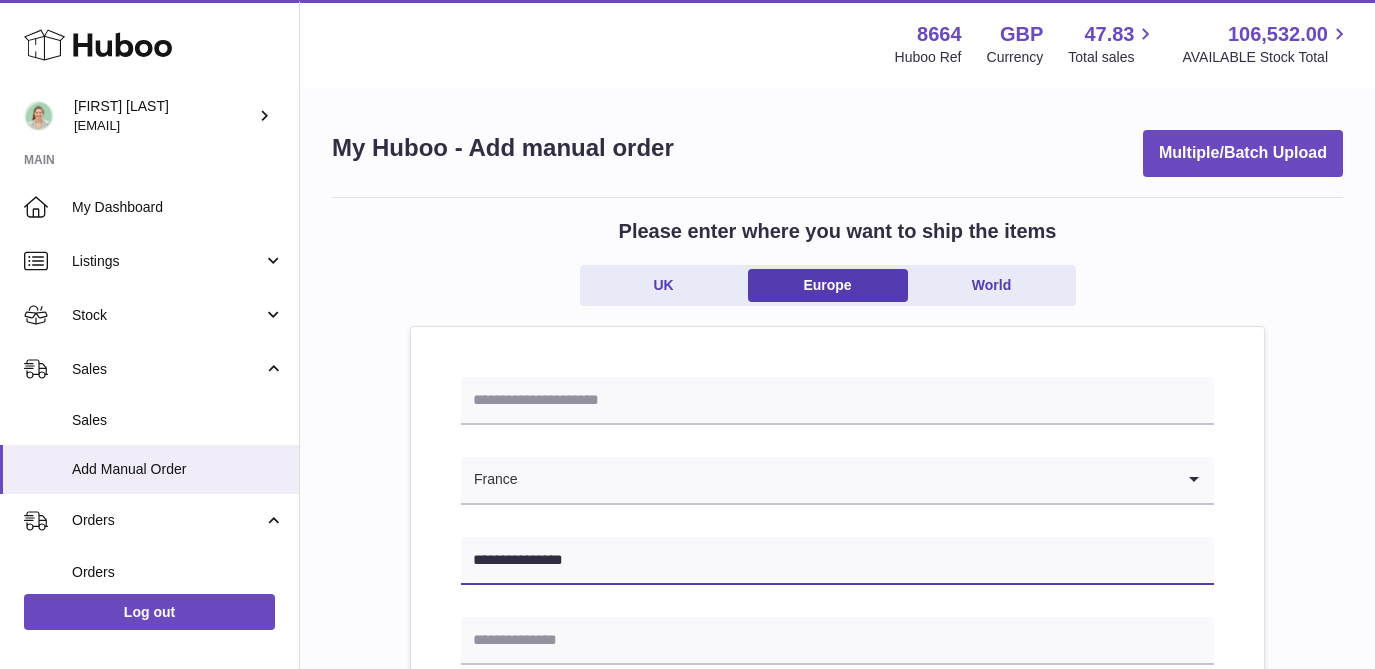 type on "**********" 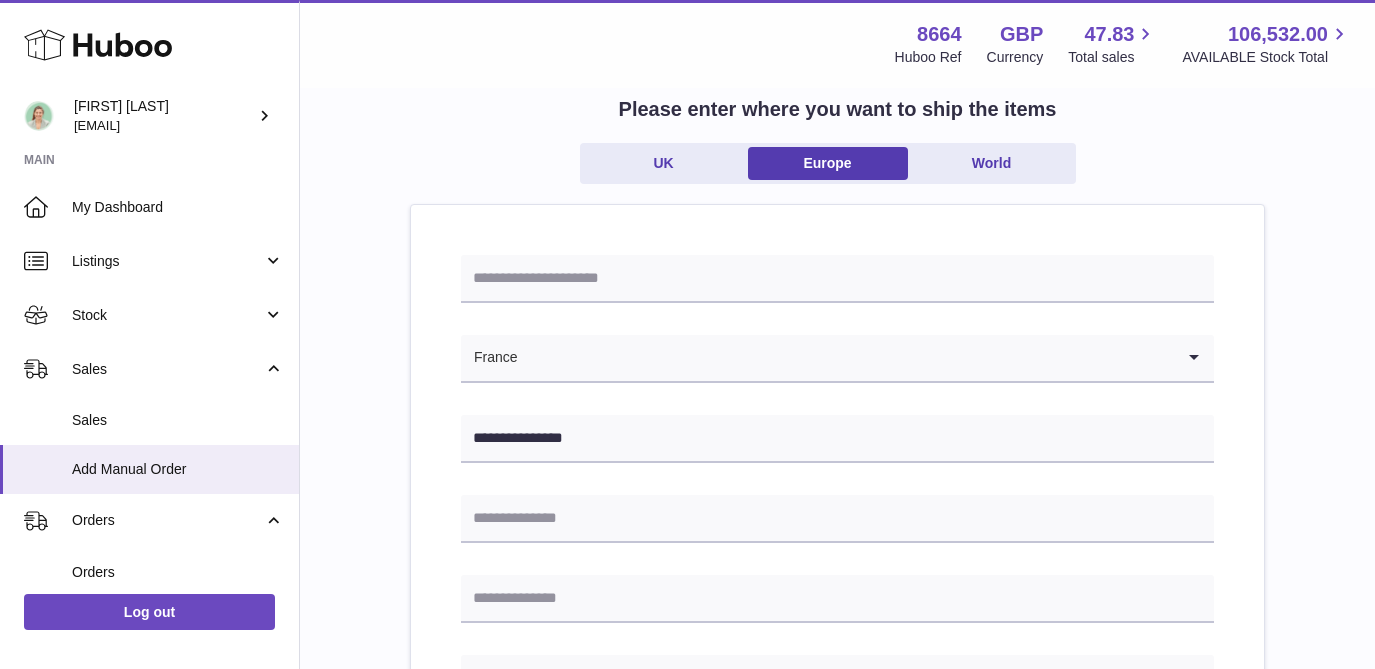 scroll, scrollTop: 127, scrollLeft: 0, axis: vertical 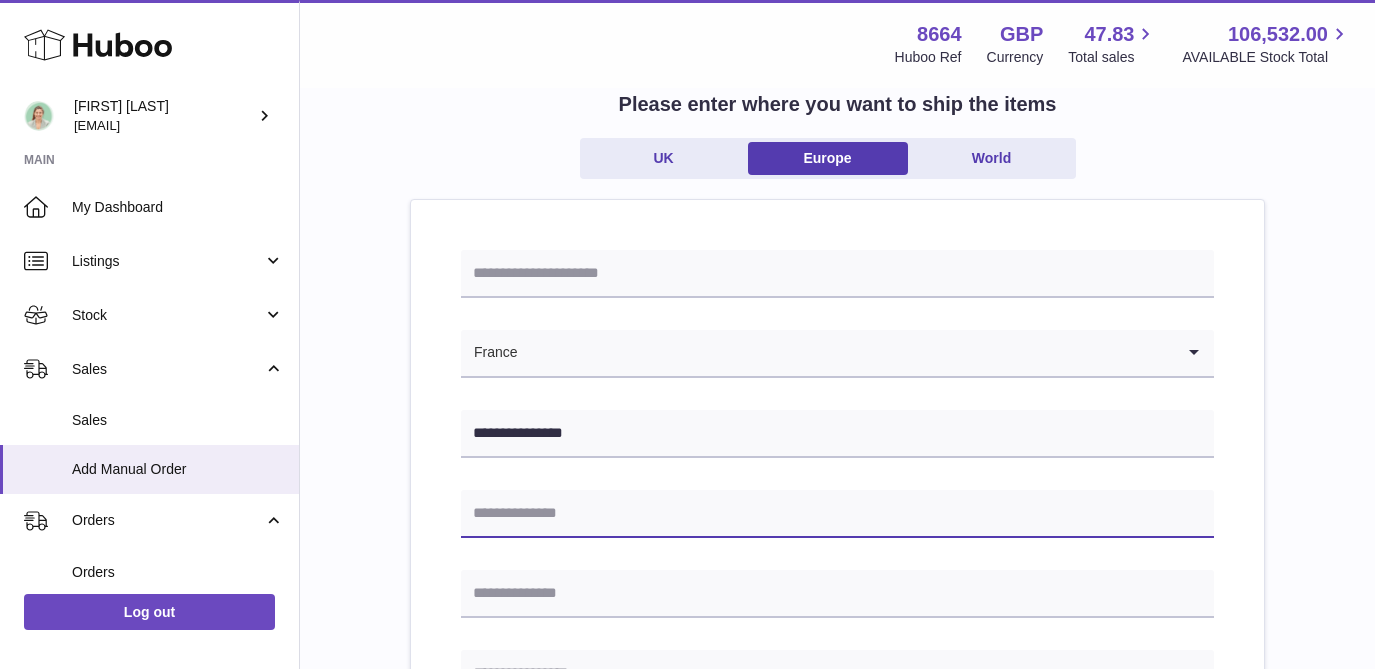 click at bounding box center (837, 514) 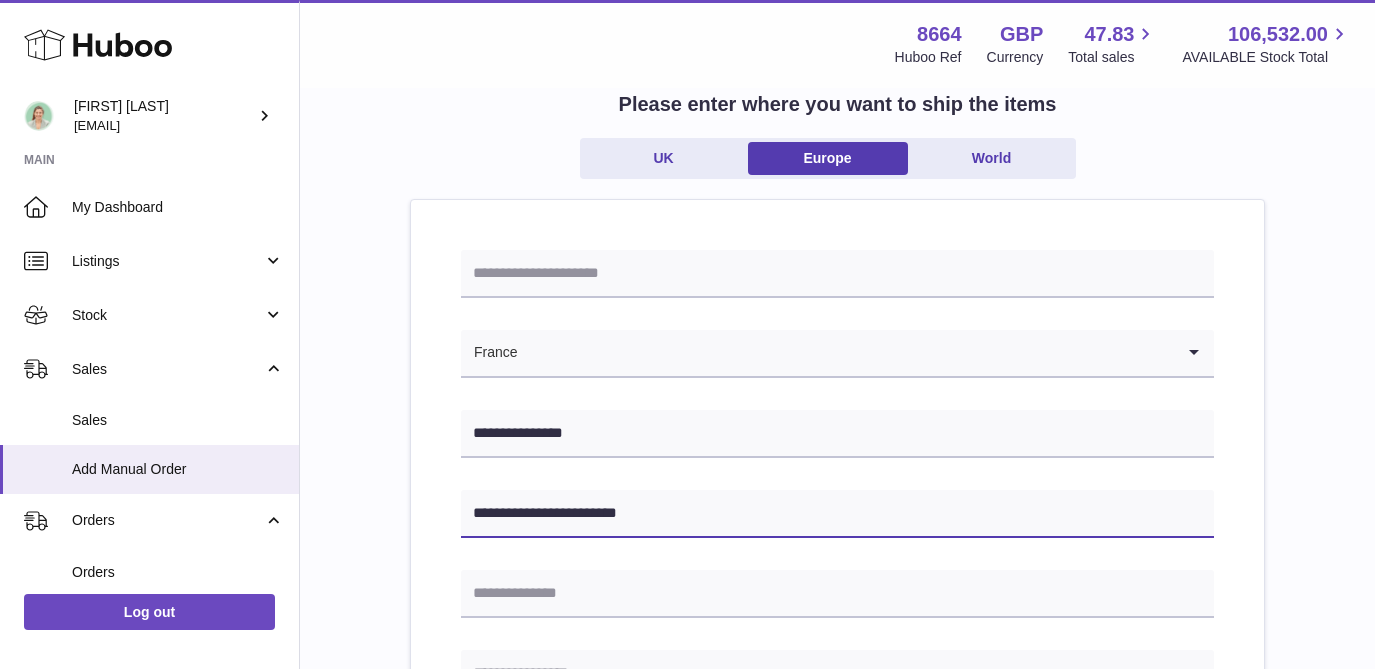 type on "**********" 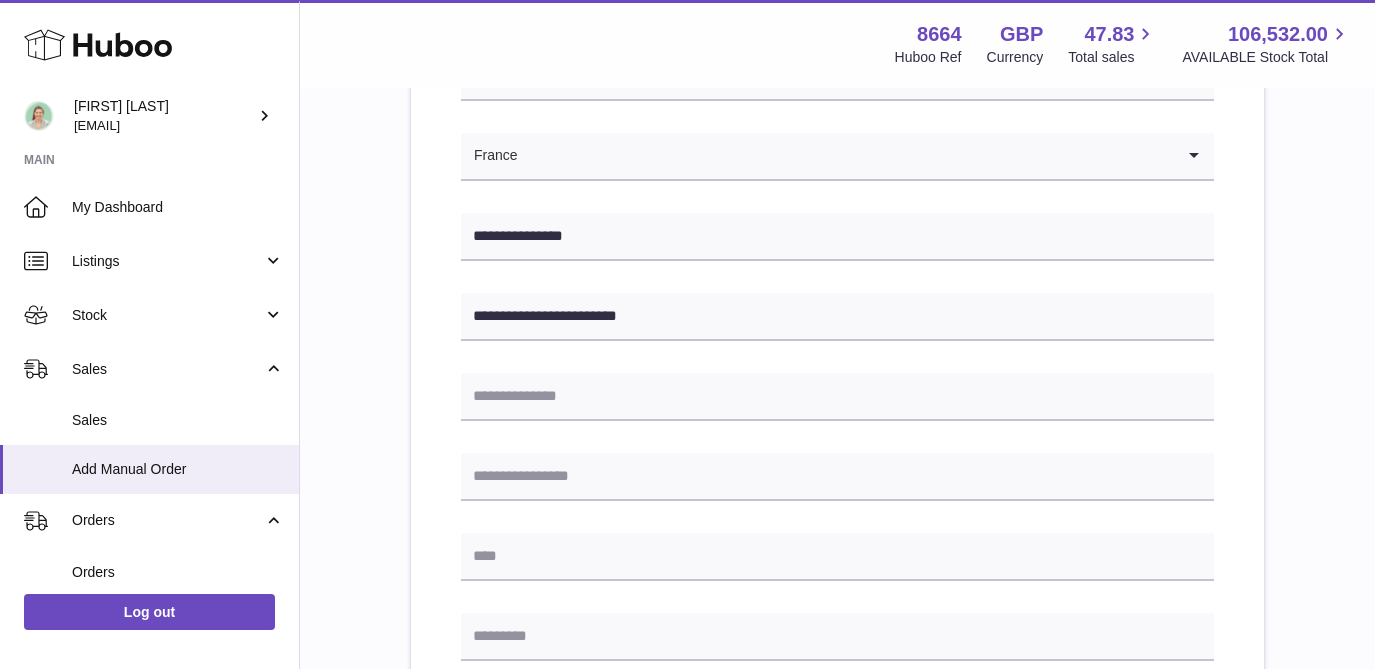 scroll, scrollTop: 335, scrollLeft: 0, axis: vertical 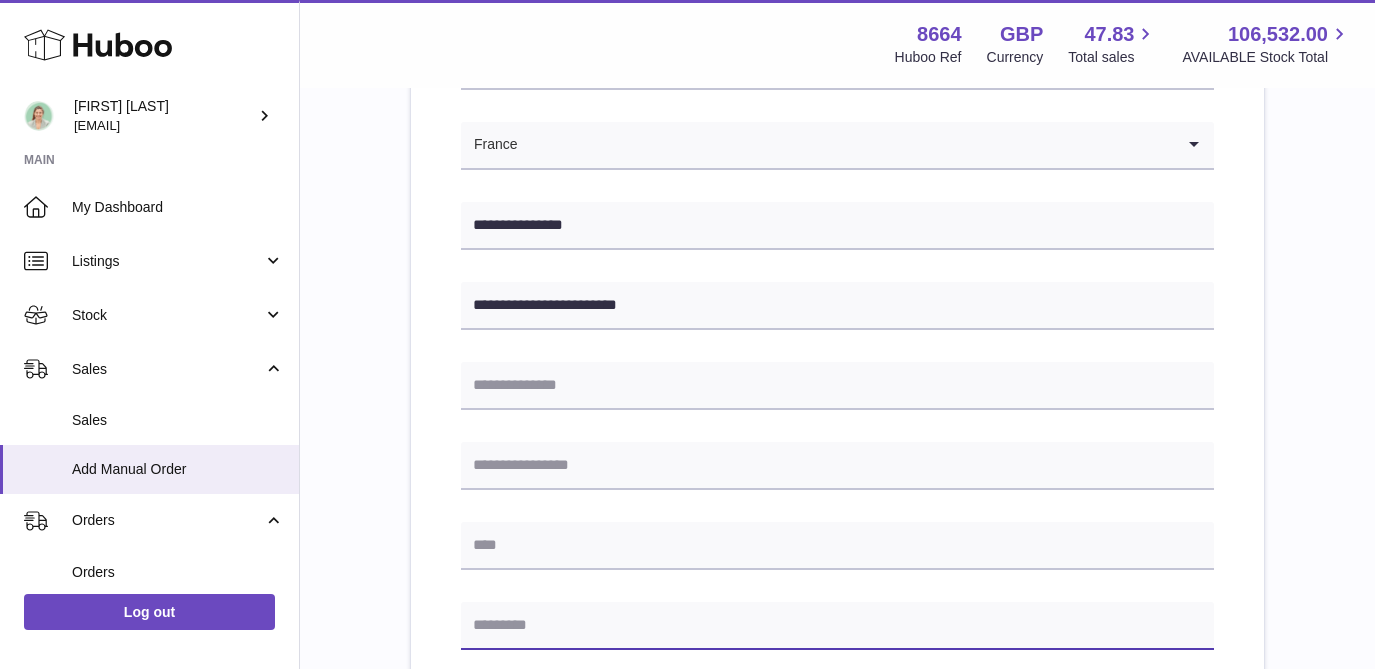 click at bounding box center [837, 626] 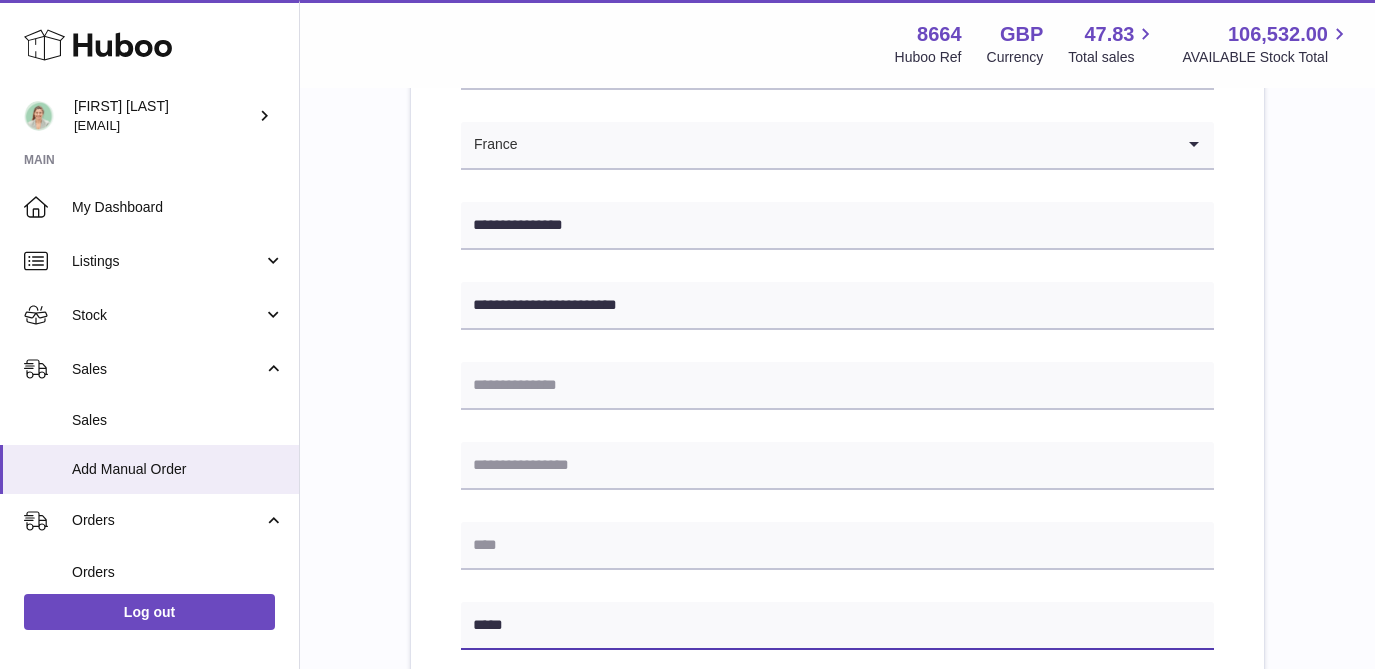 type on "*****" 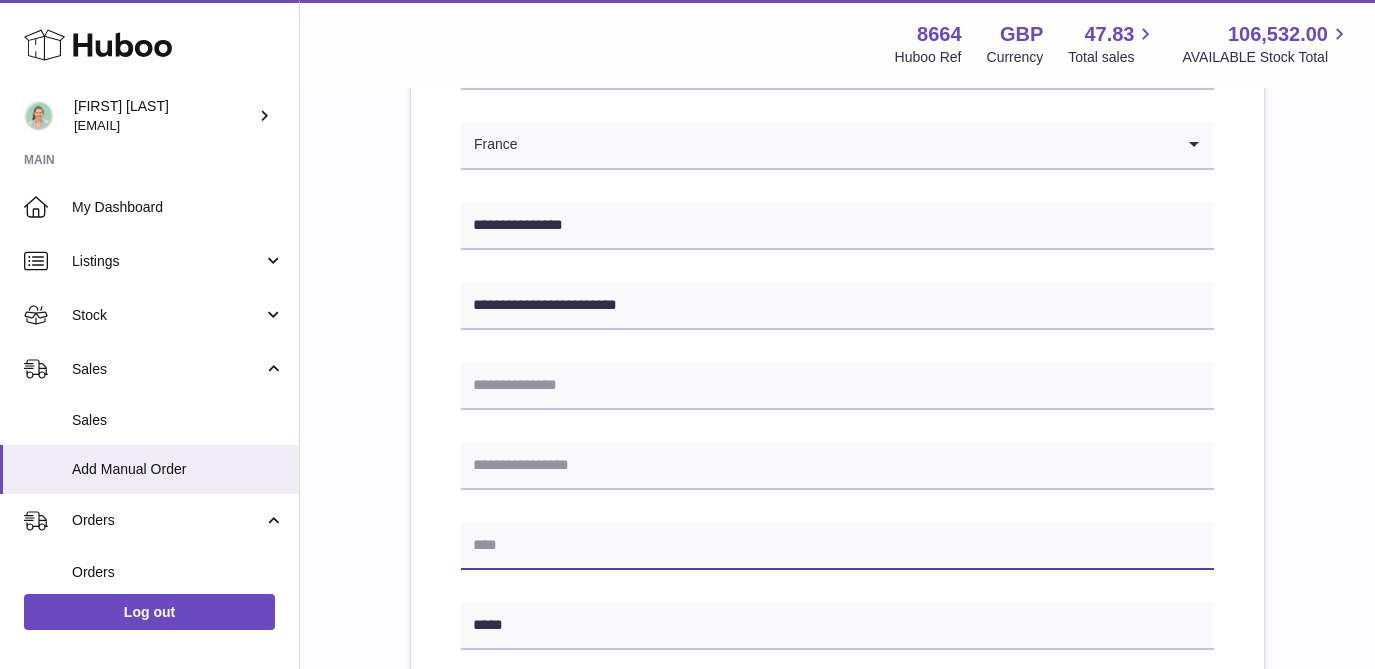 click at bounding box center [837, 546] 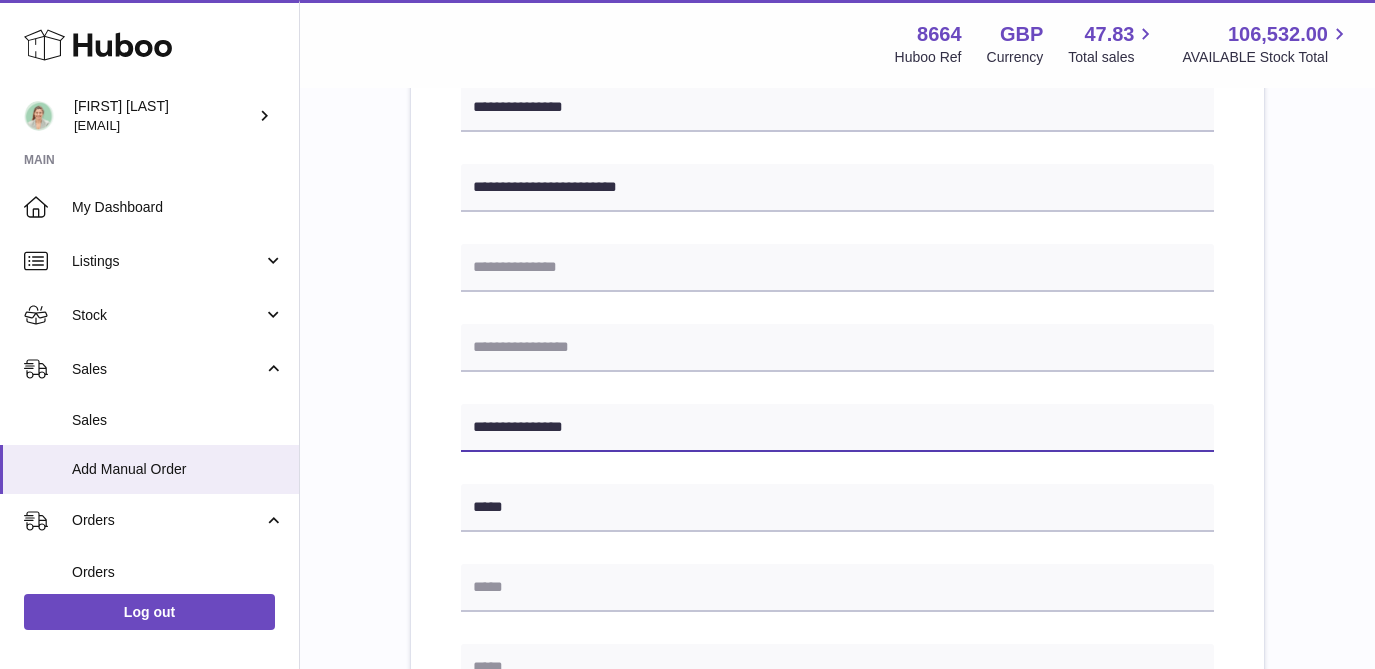 scroll, scrollTop: 566, scrollLeft: 0, axis: vertical 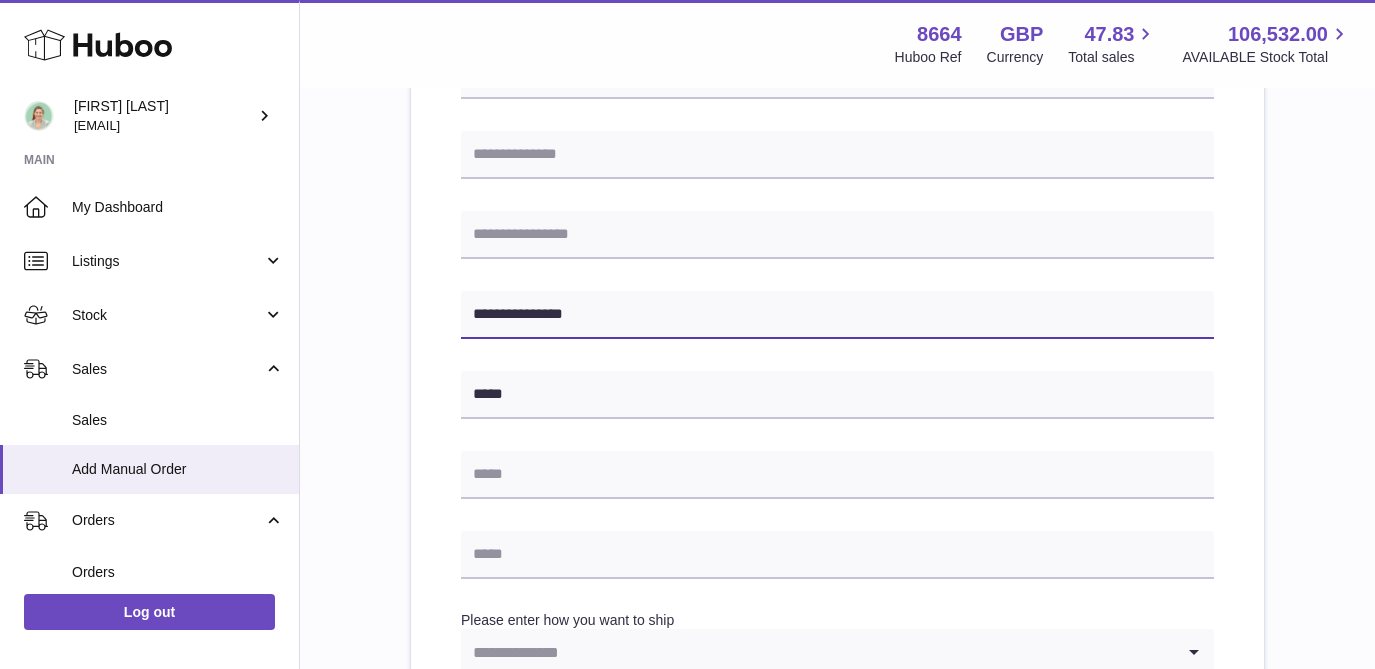 type on "**********" 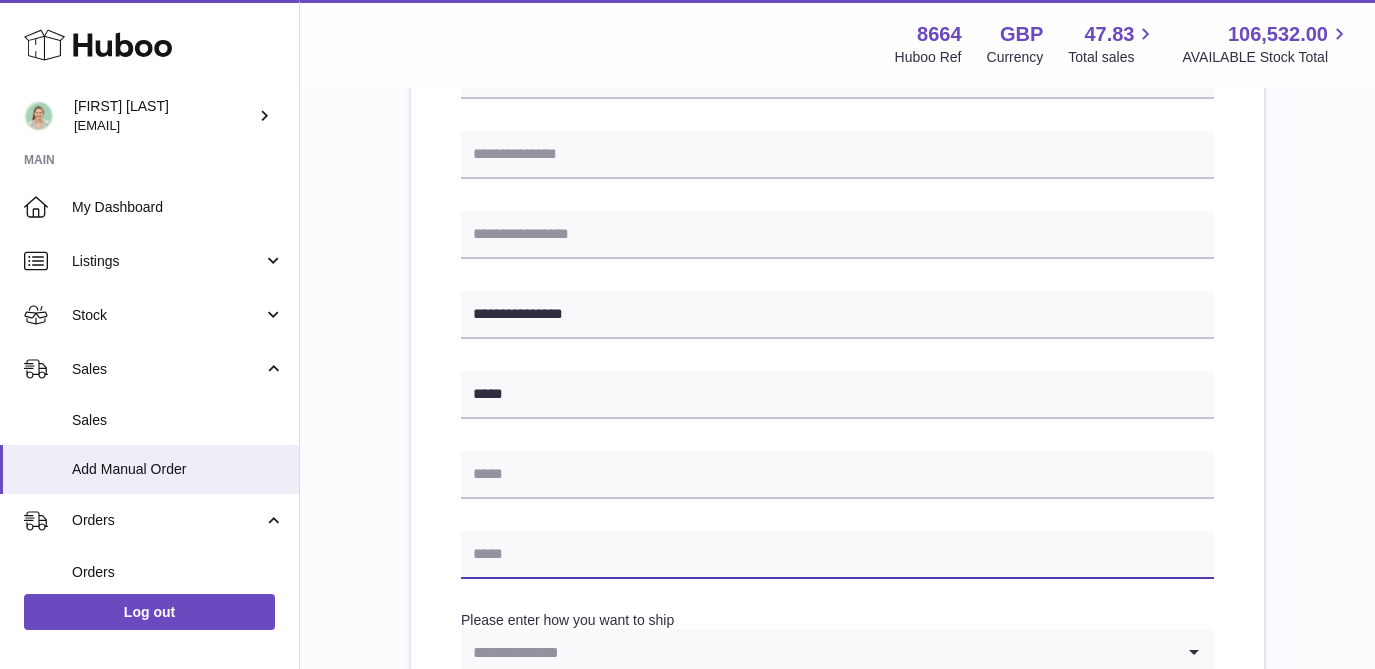 click at bounding box center [837, 555] 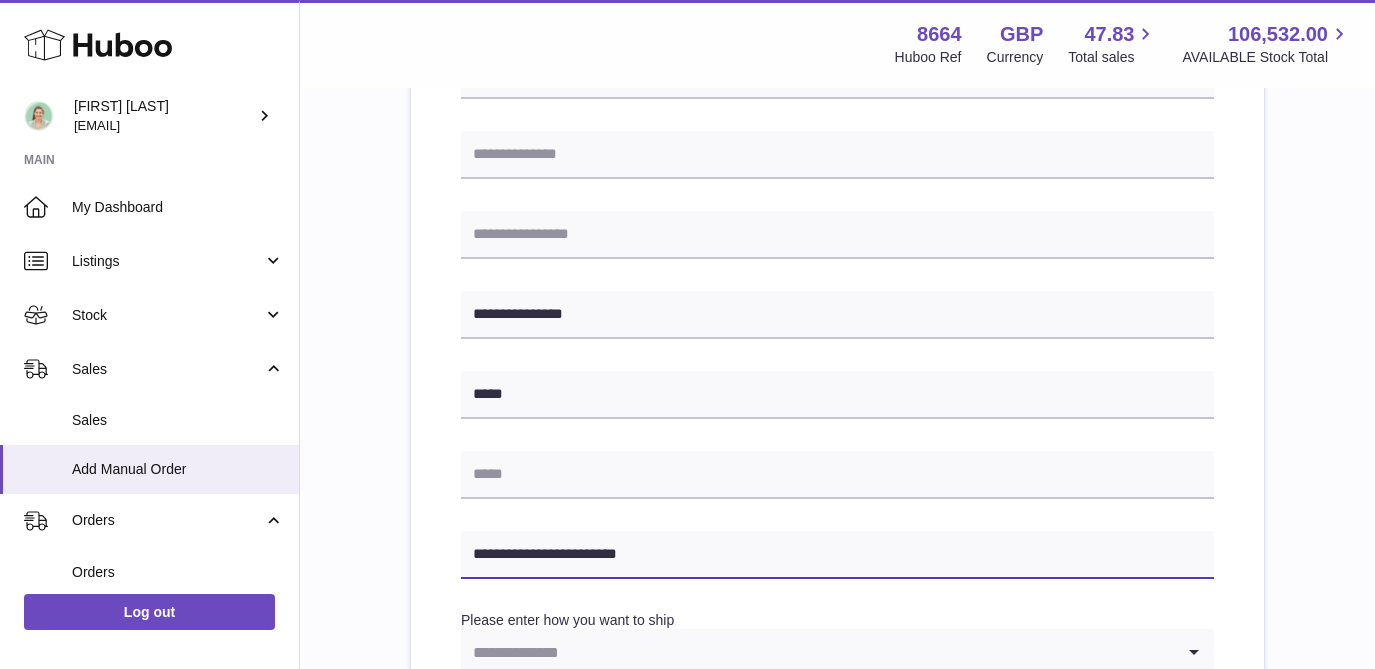 type on "**********" 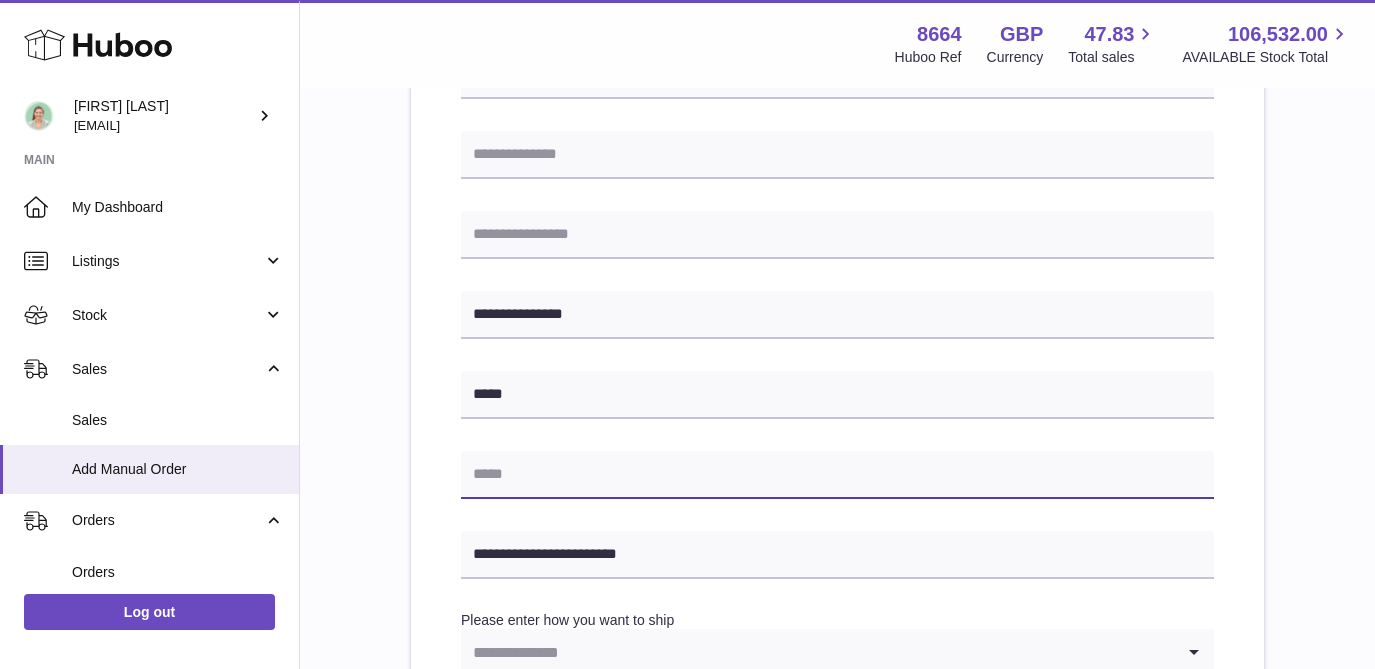 click at bounding box center [837, 475] 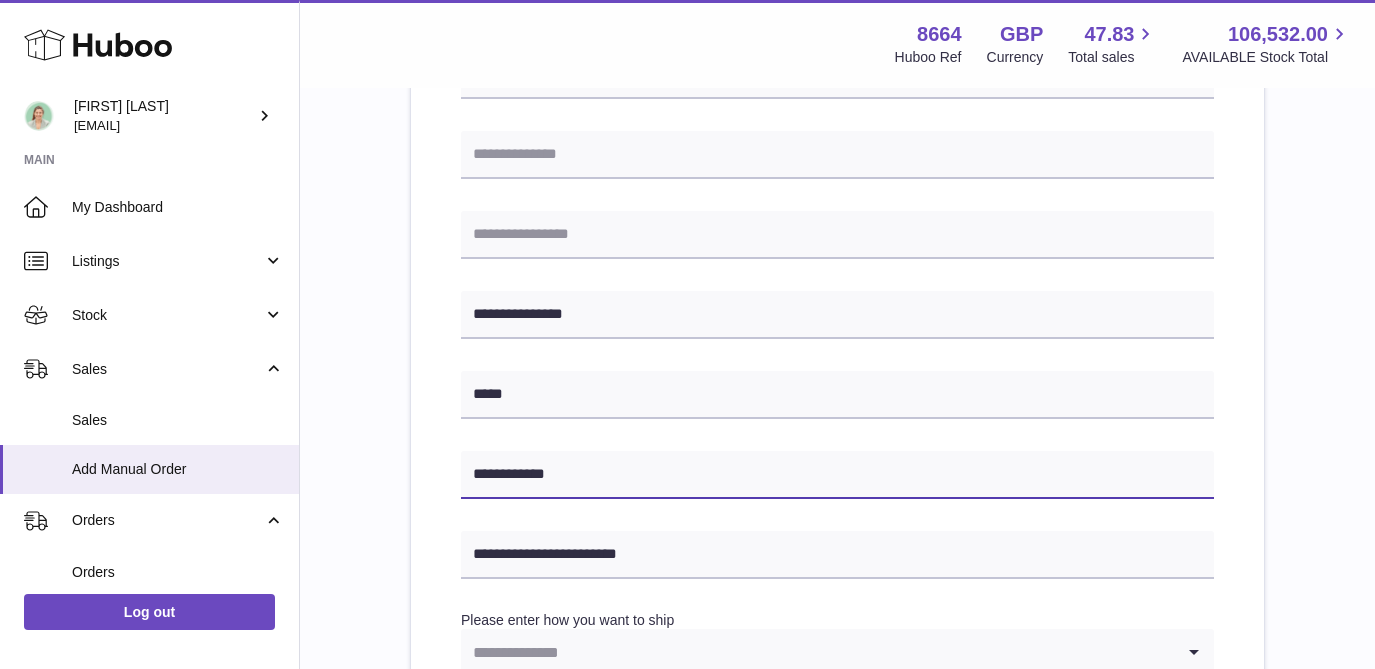 type on "**********" 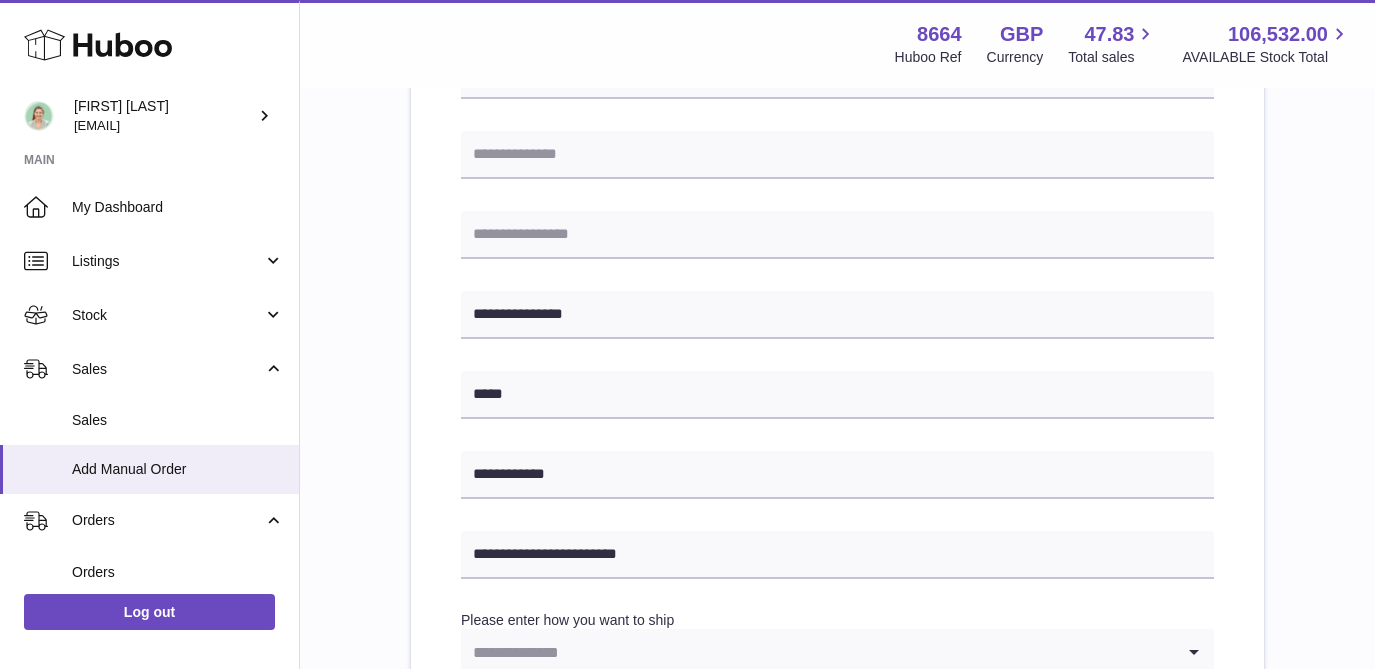 click on "**********" at bounding box center [837, 379] 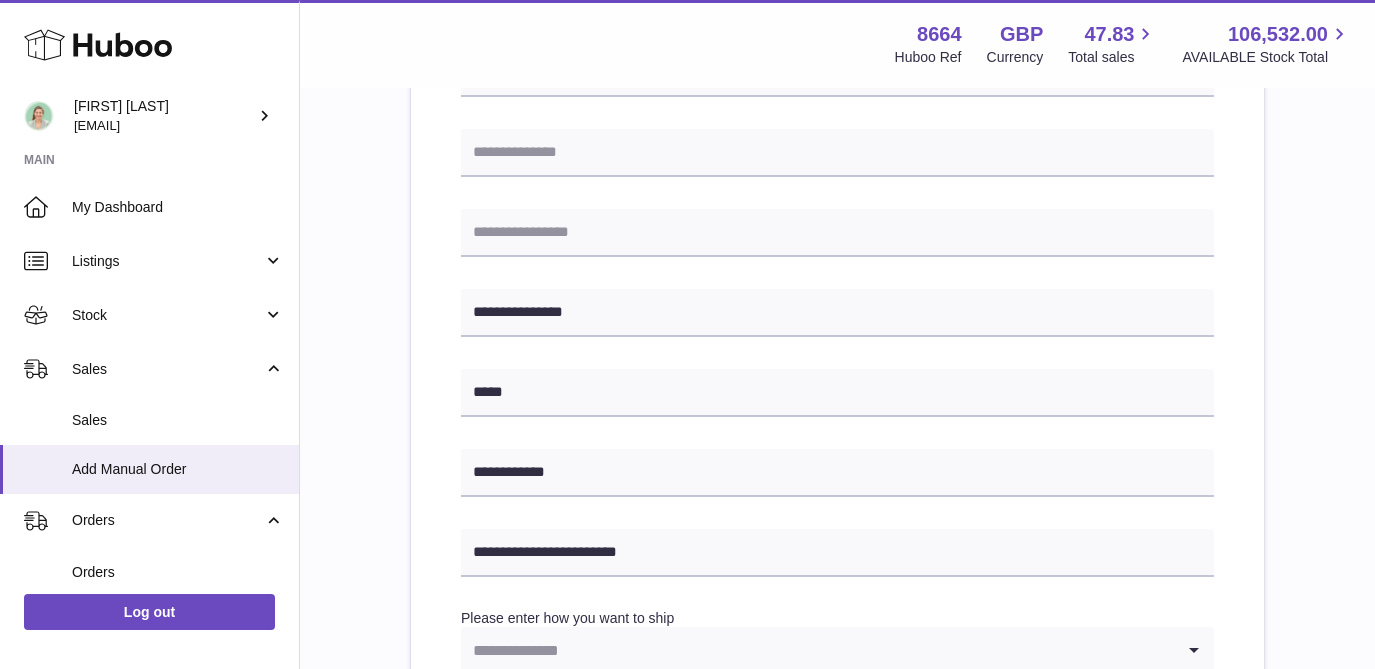 scroll, scrollTop: 775, scrollLeft: 0, axis: vertical 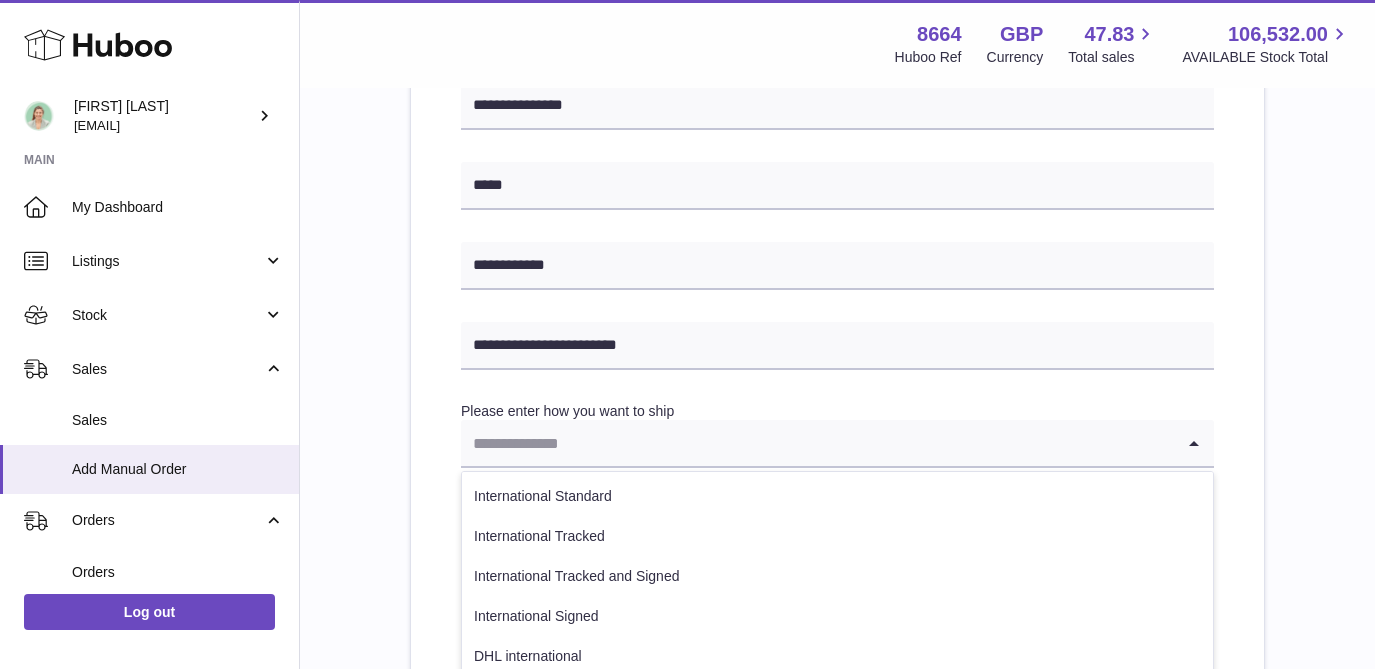 click at bounding box center (817, 443) 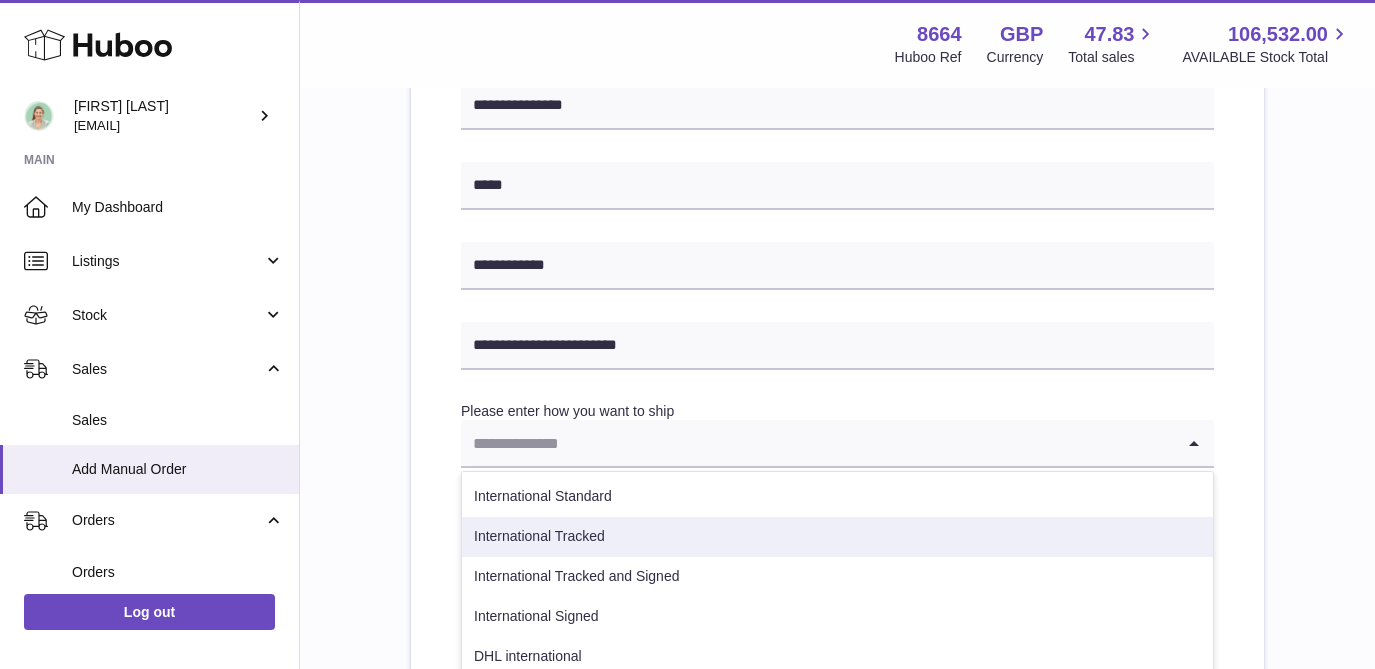 click on "International Tracked" at bounding box center [837, 537] 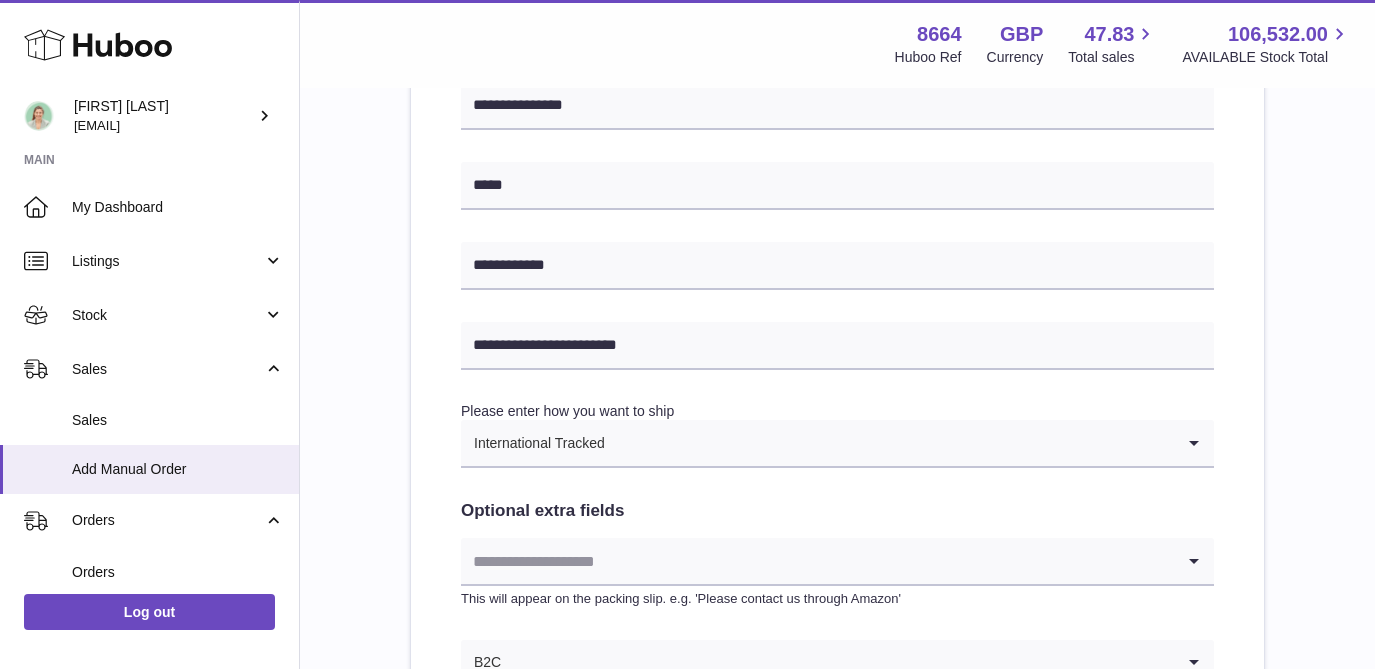 scroll, scrollTop: 864, scrollLeft: 0, axis: vertical 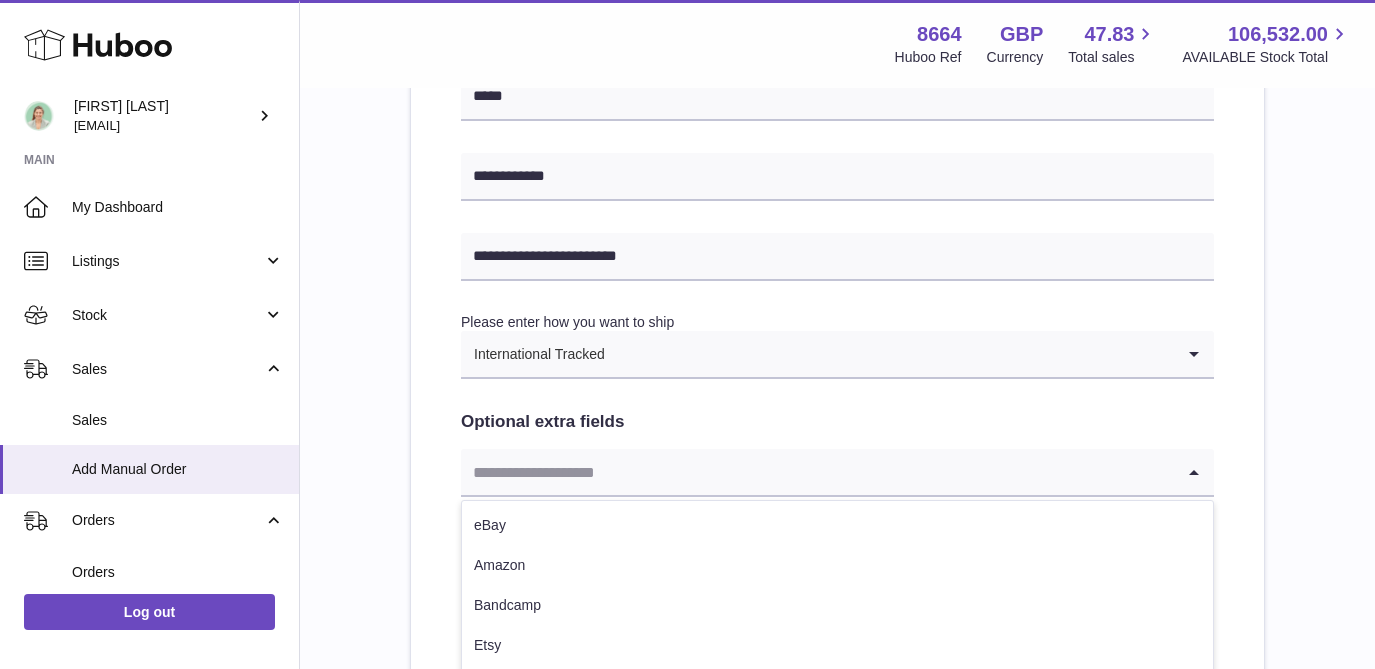 click at bounding box center (817, 472) 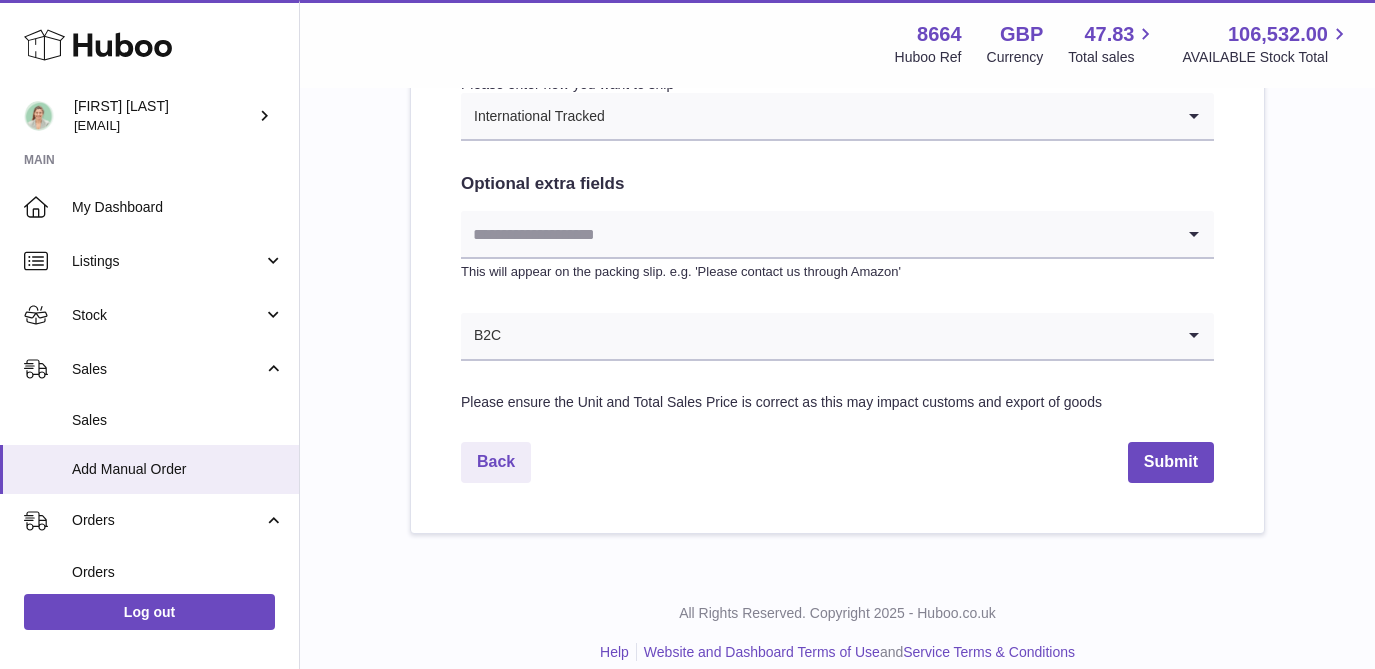scroll, scrollTop: 1124, scrollLeft: 0, axis: vertical 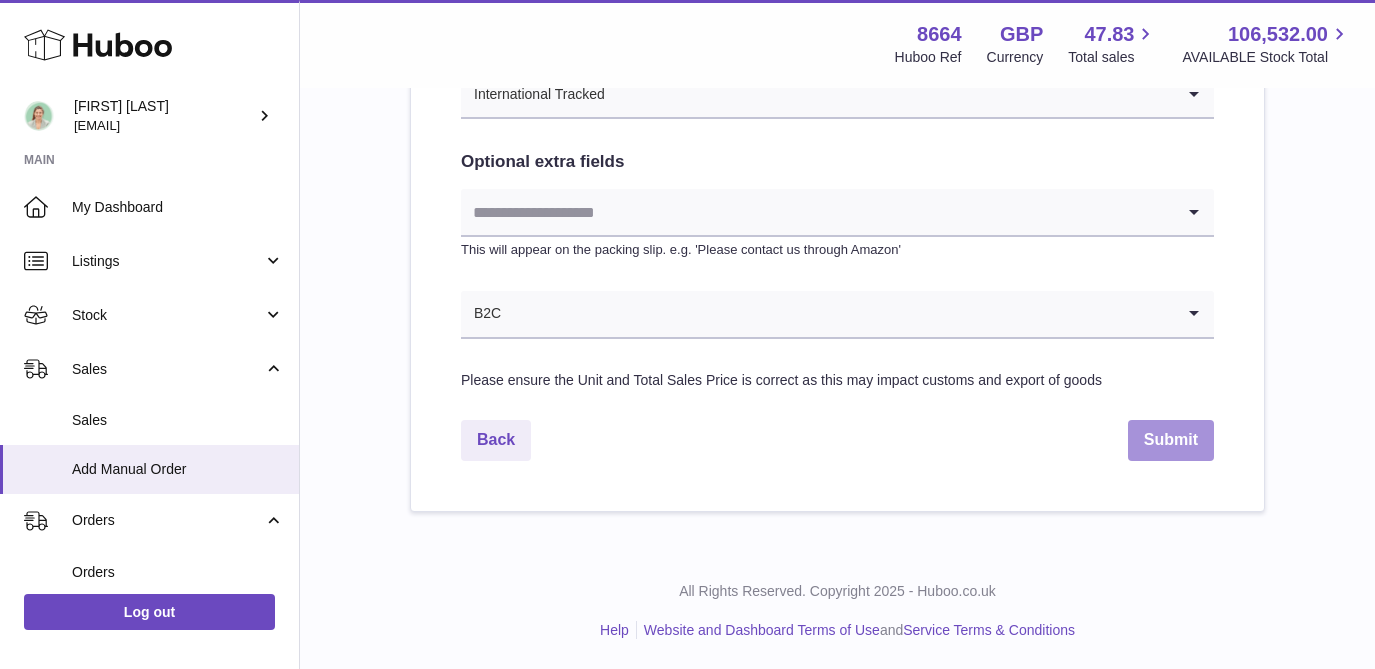 click on "Submit" at bounding box center (1171, 440) 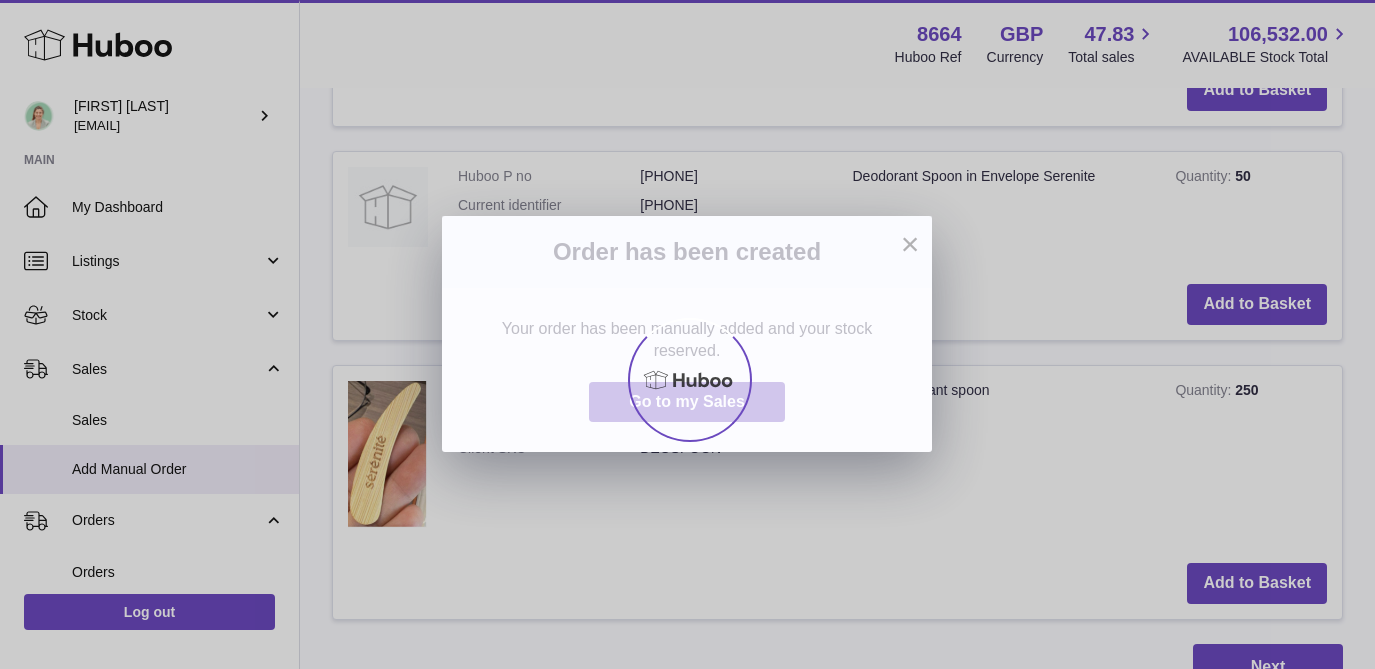 scroll, scrollTop: 0, scrollLeft: 0, axis: both 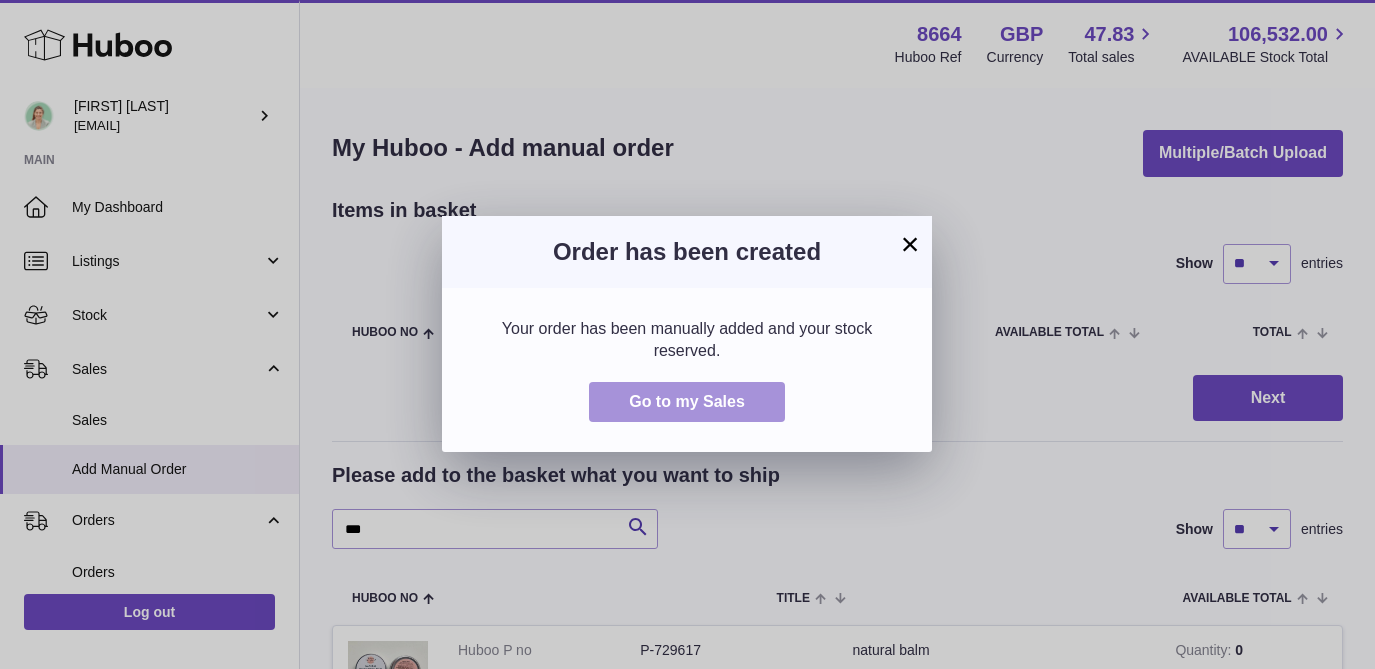 click on "Go to my Sales" at bounding box center (687, 401) 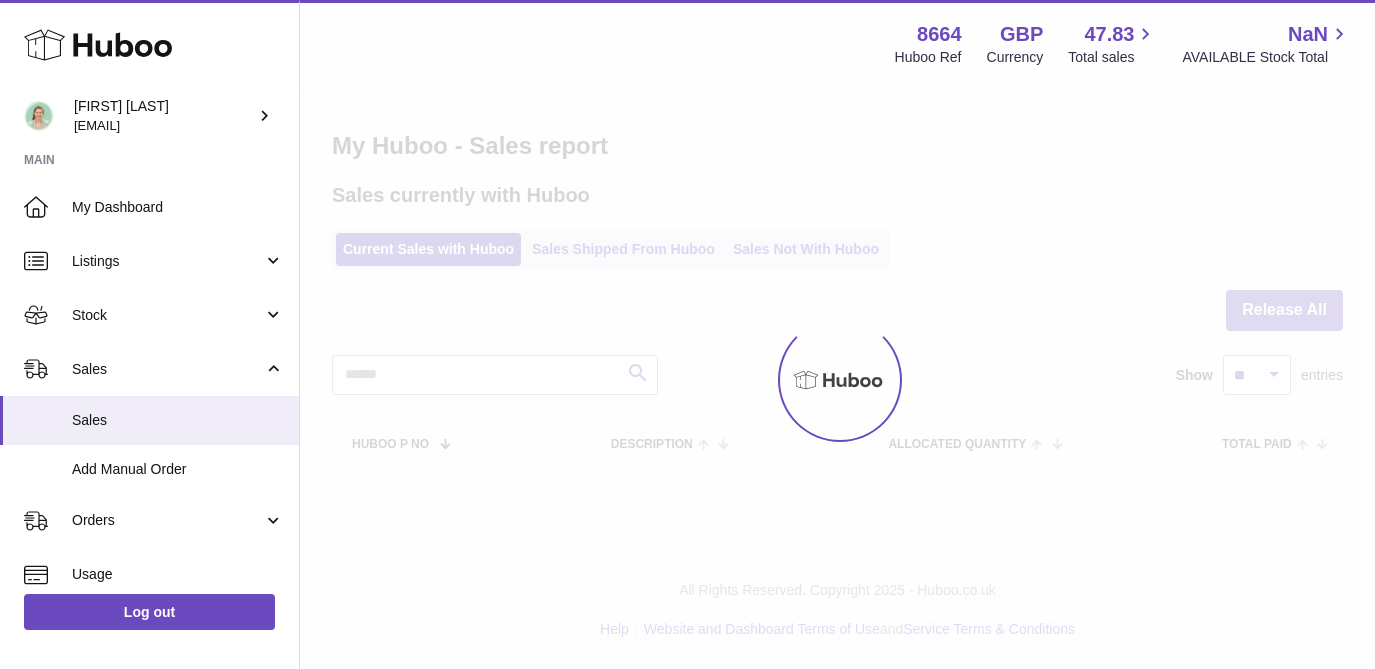 scroll, scrollTop: 0, scrollLeft: 0, axis: both 